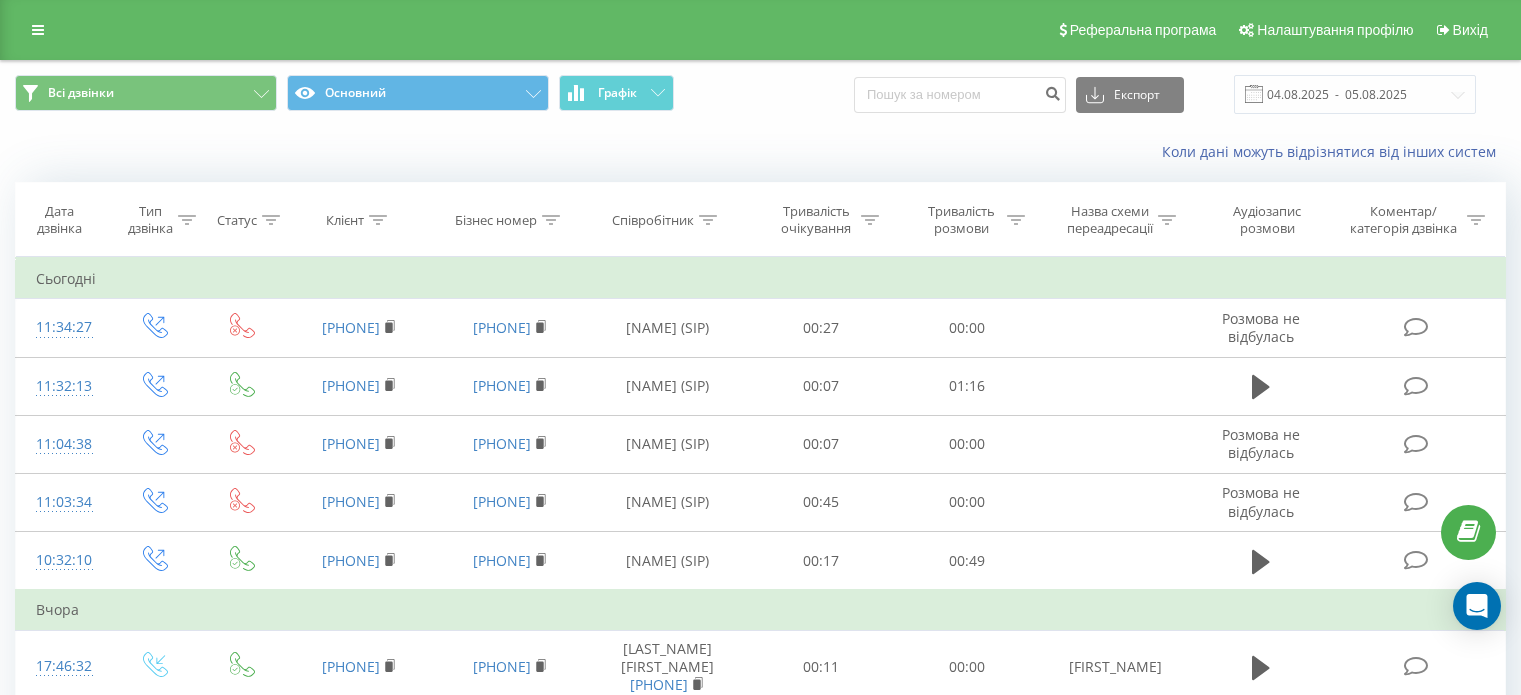 scroll, scrollTop: 0, scrollLeft: 0, axis: both 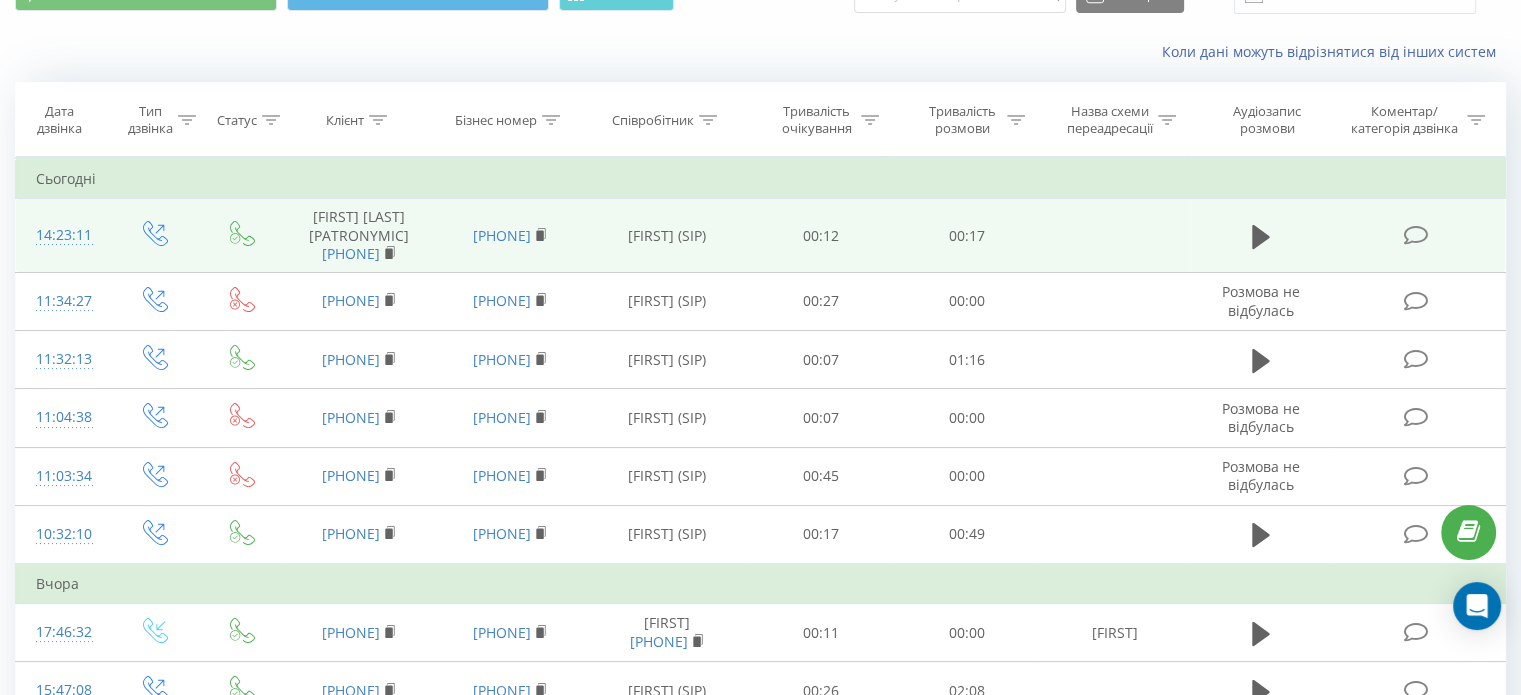 drag, startPoint x: 578, startPoint y: 258, endPoint x: 559, endPoint y: 268, distance: 21.470911 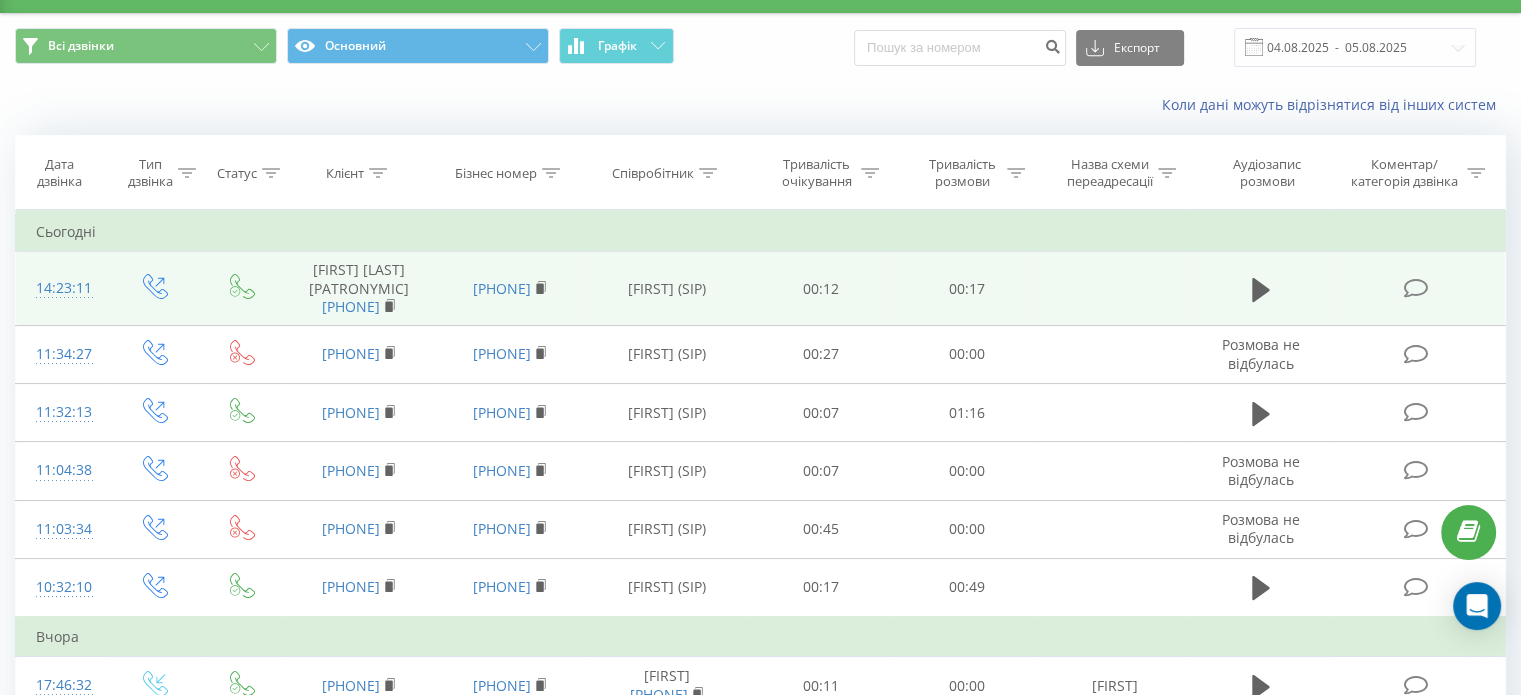 scroll, scrollTop: 0, scrollLeft: 0, axis: both 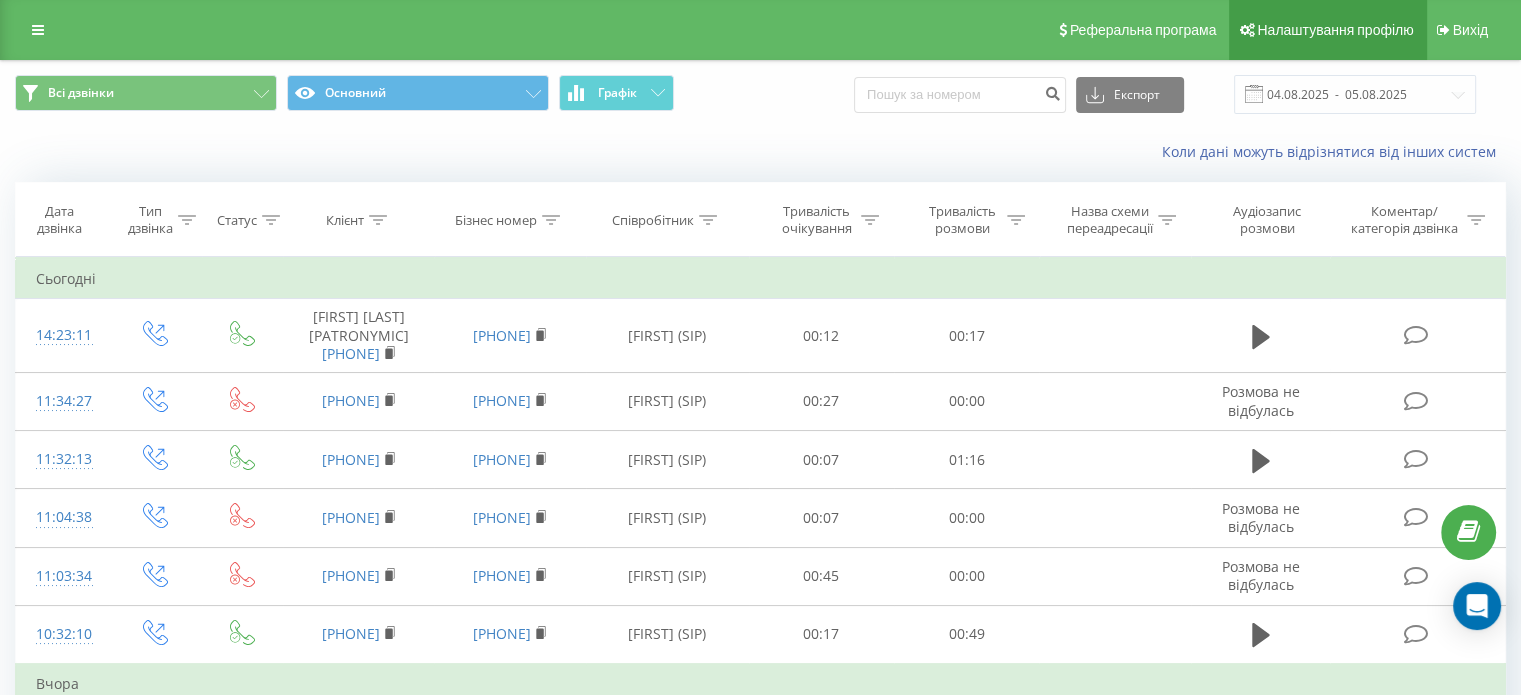 click on "Налаштування профілю" at bounding box center (1335, 30) 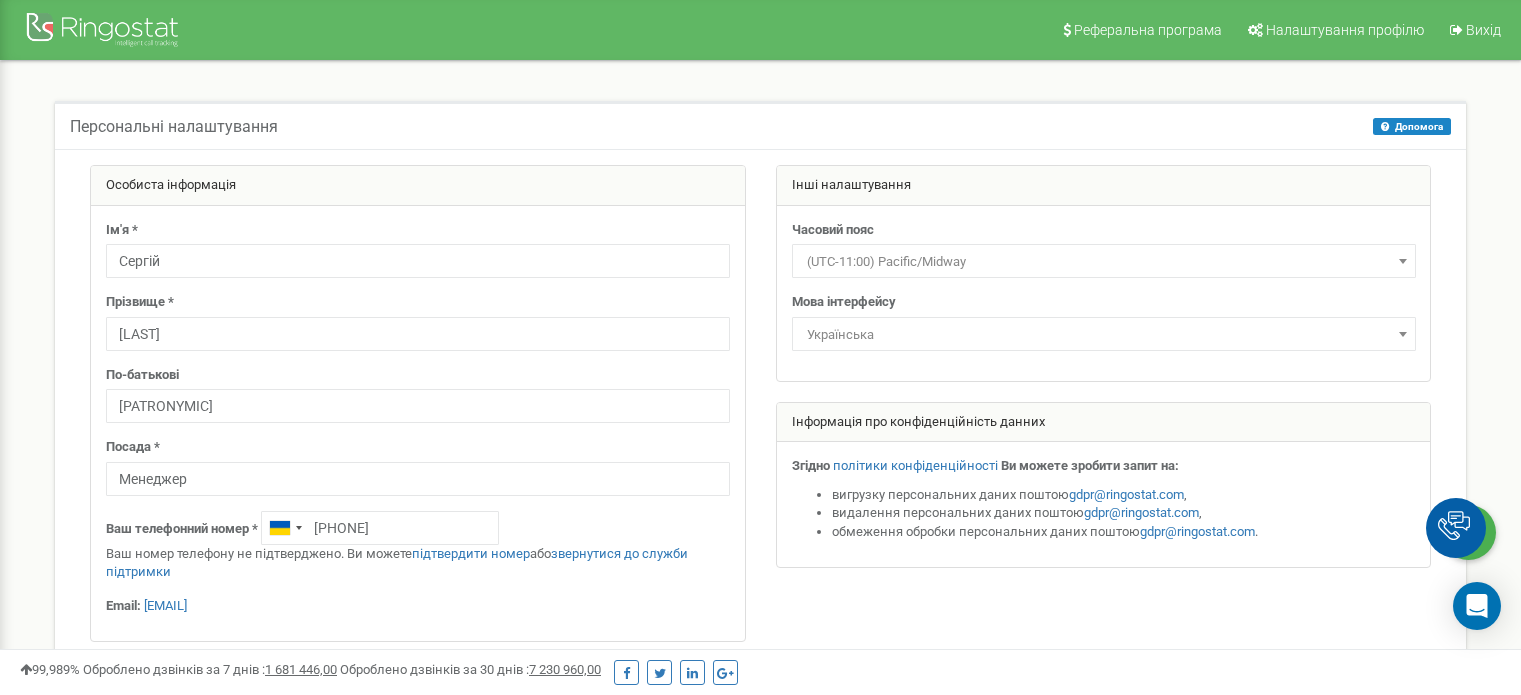 scroll, scrollTop: 200, scrollLeft: 0, axis: vertical 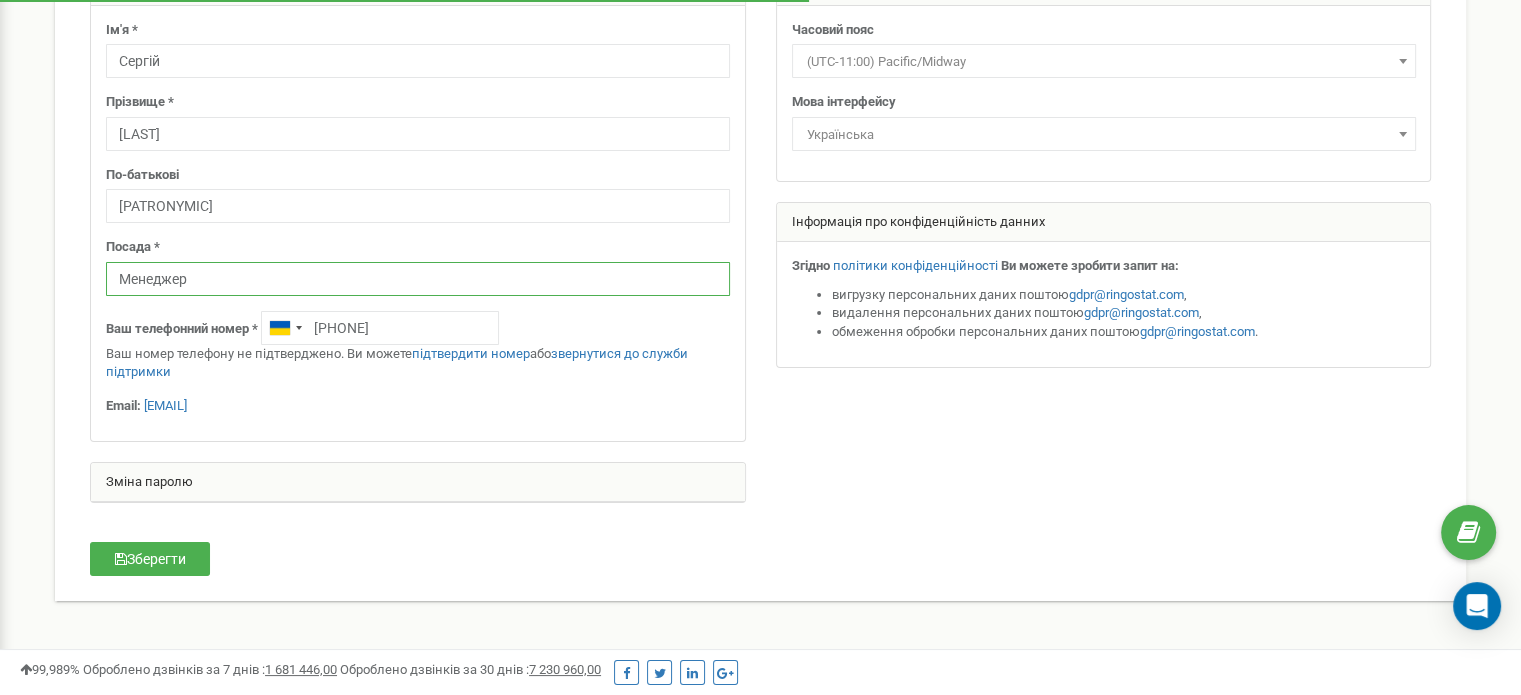 click on "Менеджер" at bounding box center (418, 279) 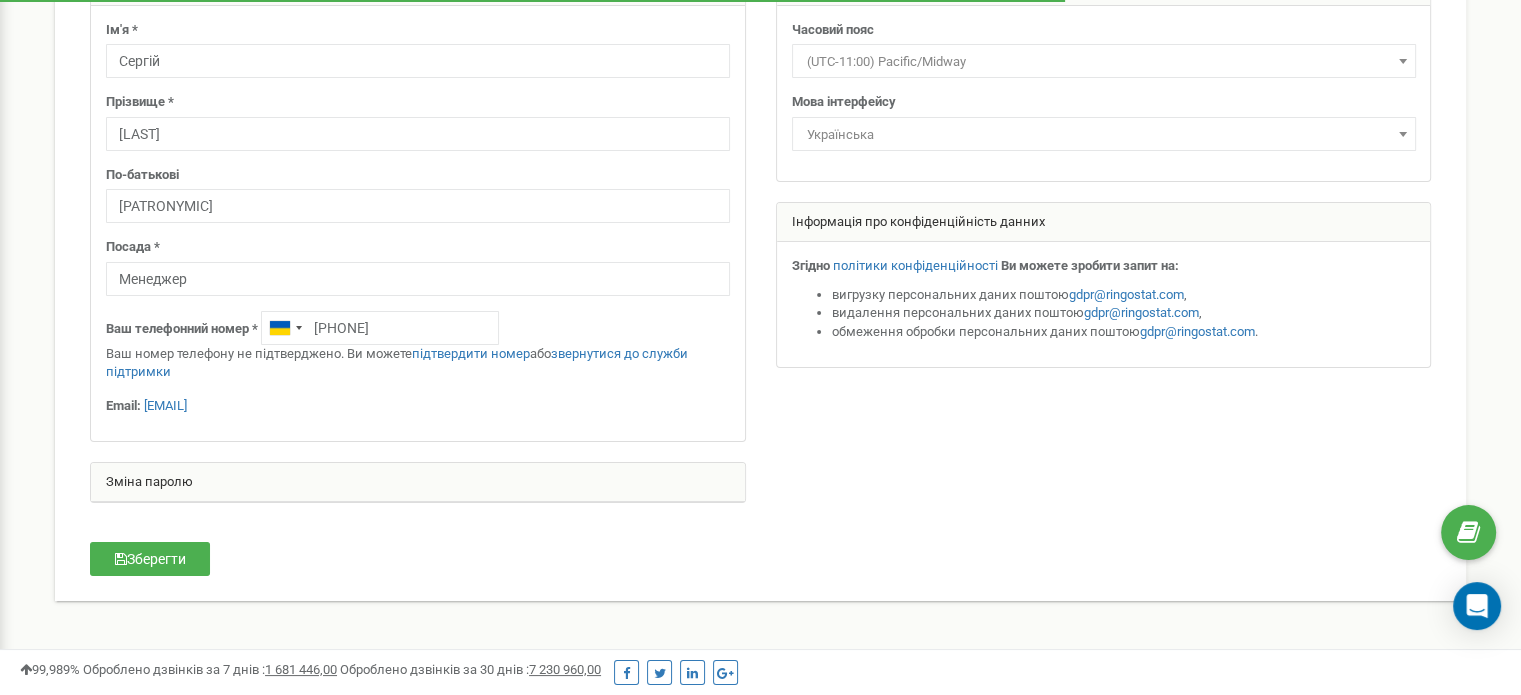 click at bounding box center [760, 244] 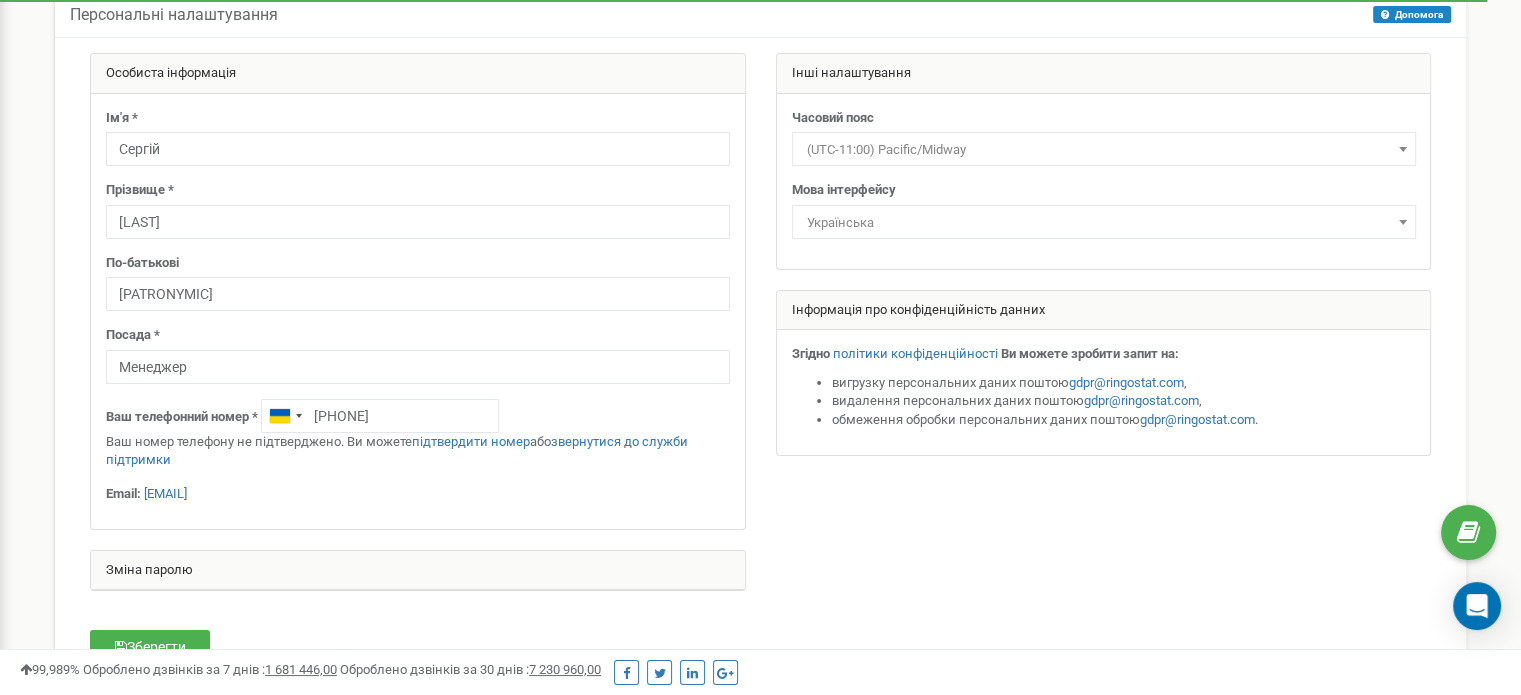 scroll, scrollTop: 300, scrollLeft: 0, axis: vertical 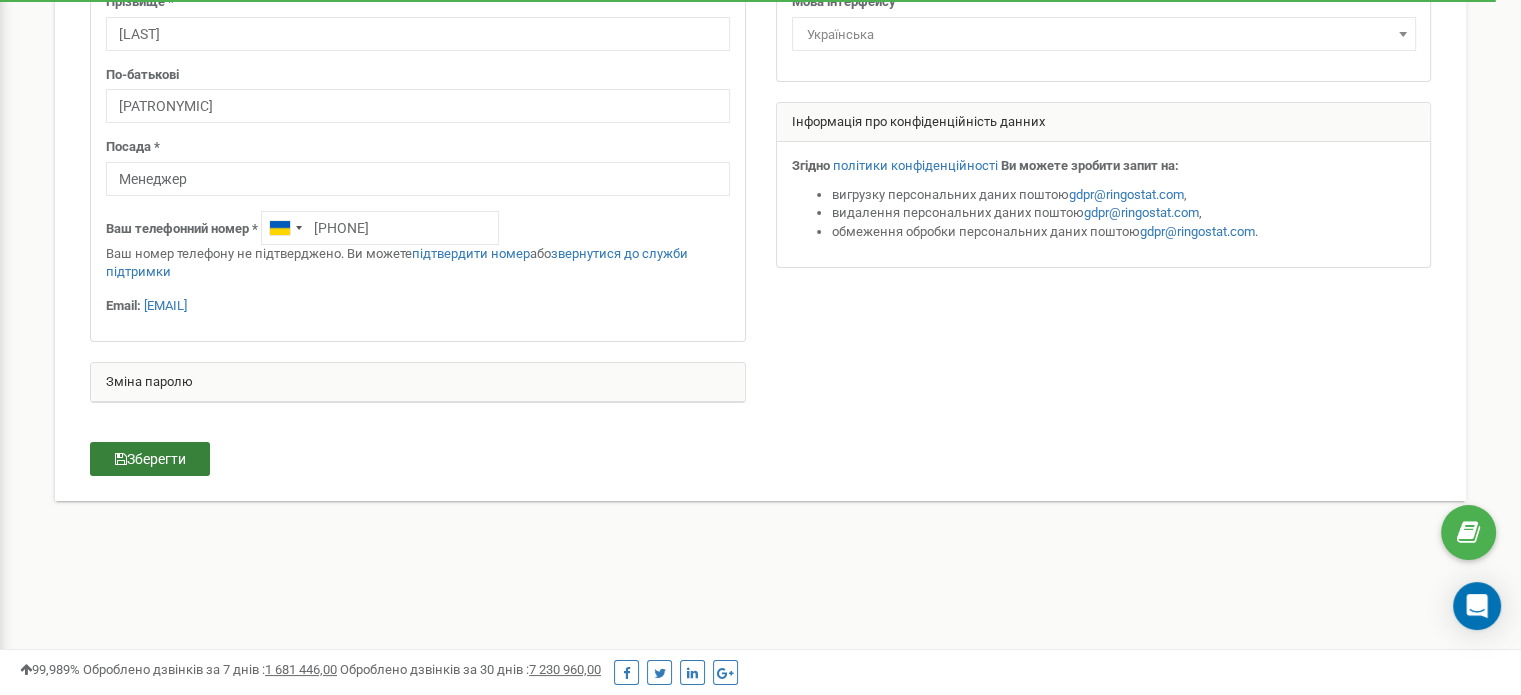click on "Зберегти" at bounding box center [150, 459] 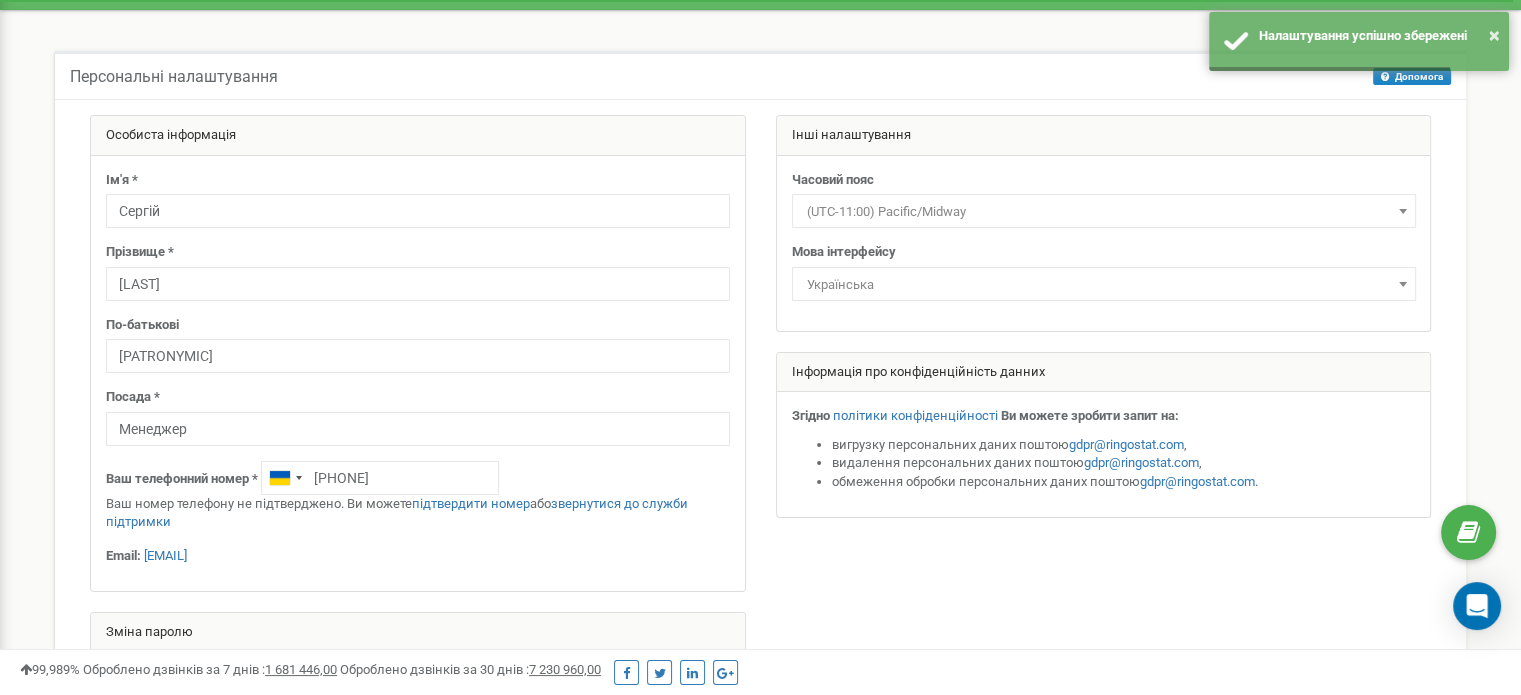 scroll, scrollTop: 0, scrollLeft: 0, axis: both 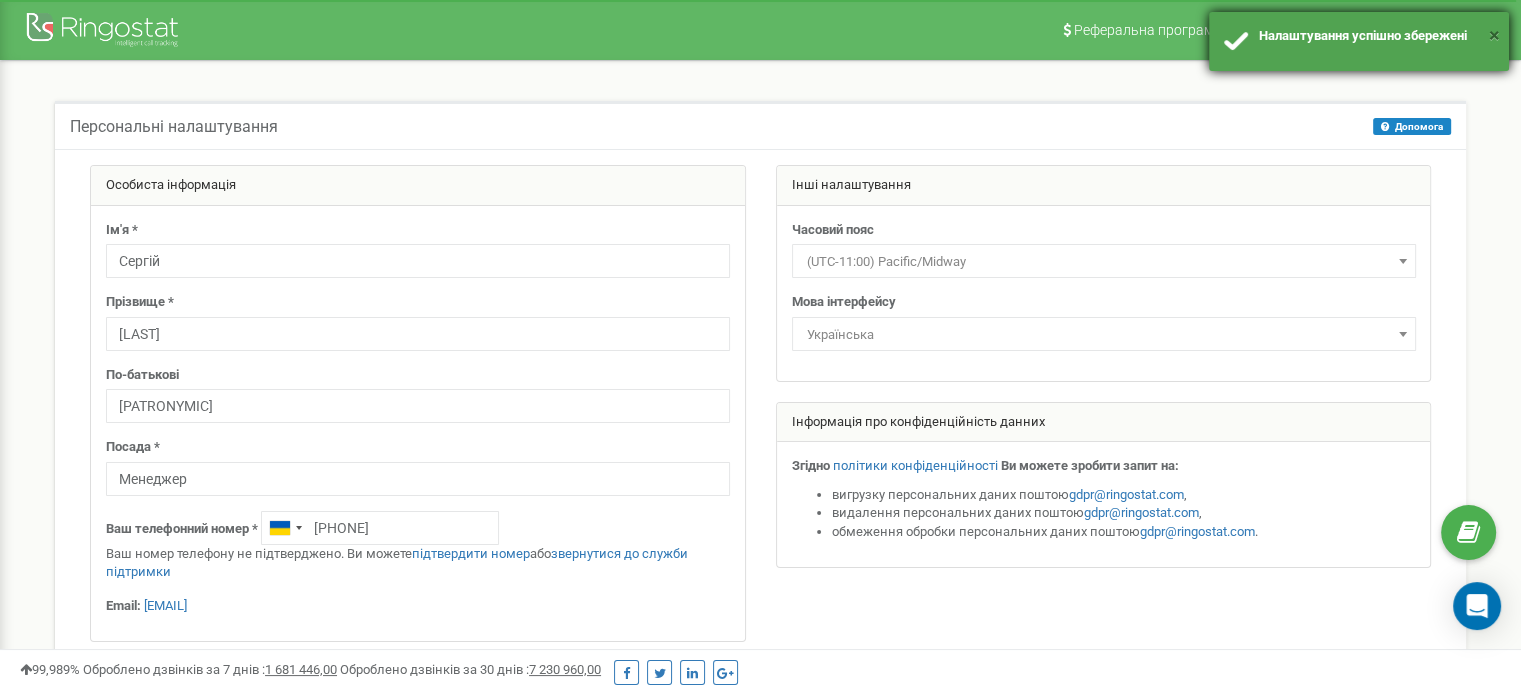 click on "×" at bounding box center [1494, 35] 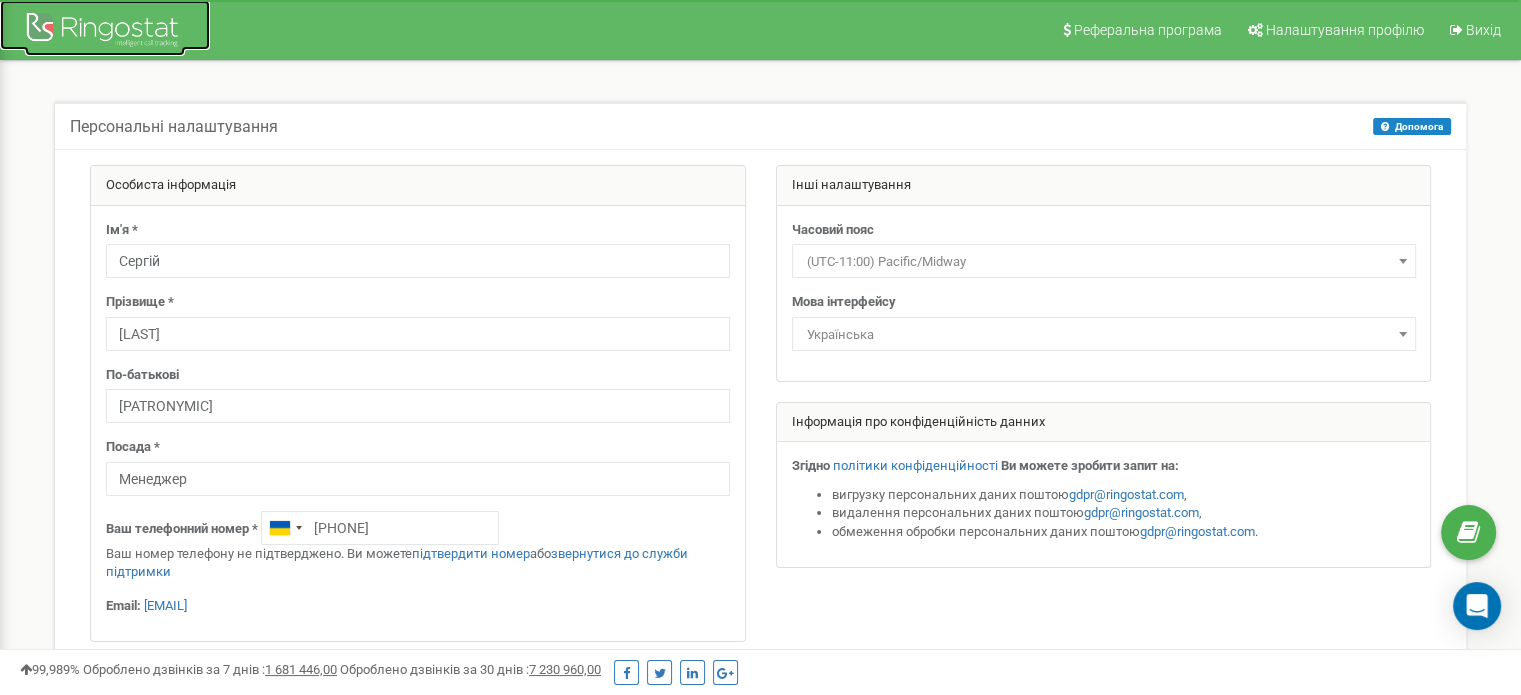 click at bounding box center [105, 32] 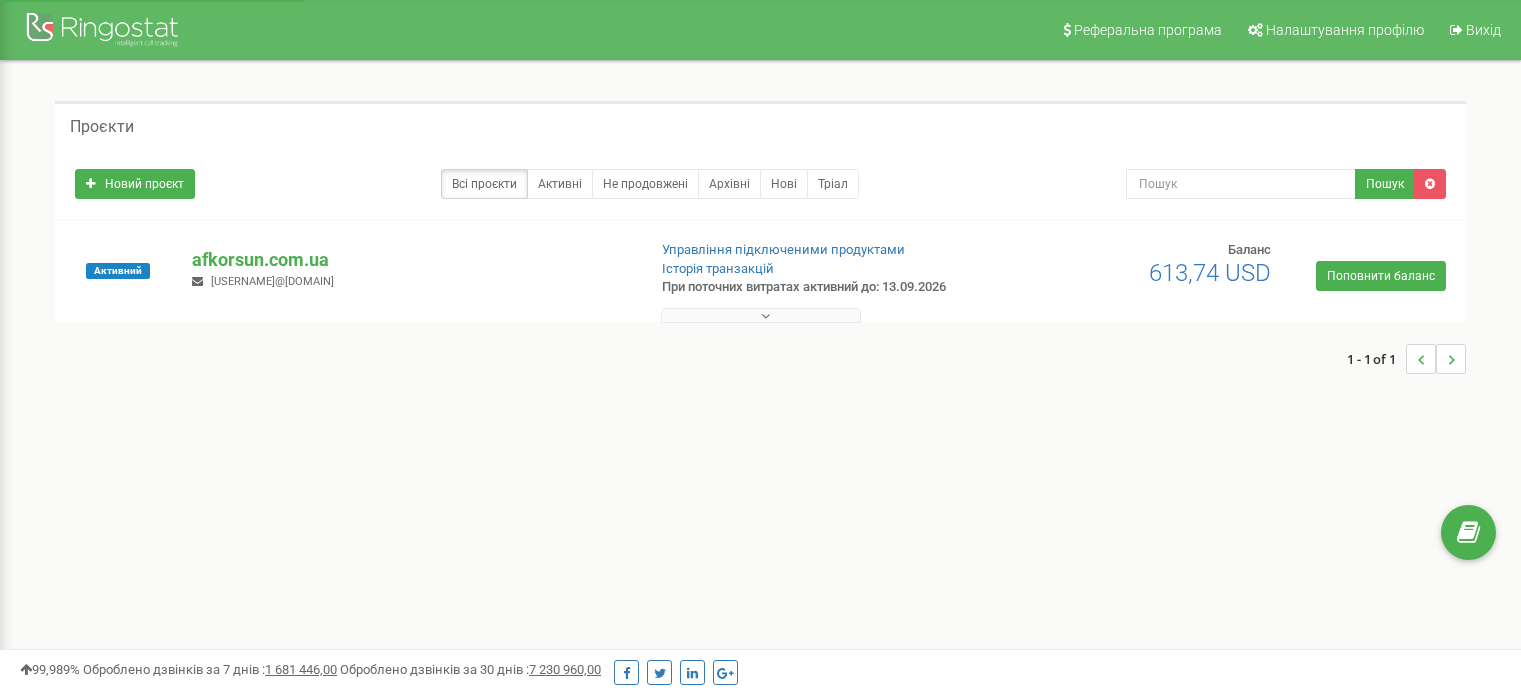 scroll, scrollTop: 0, scrollLeft: 0, axis: both 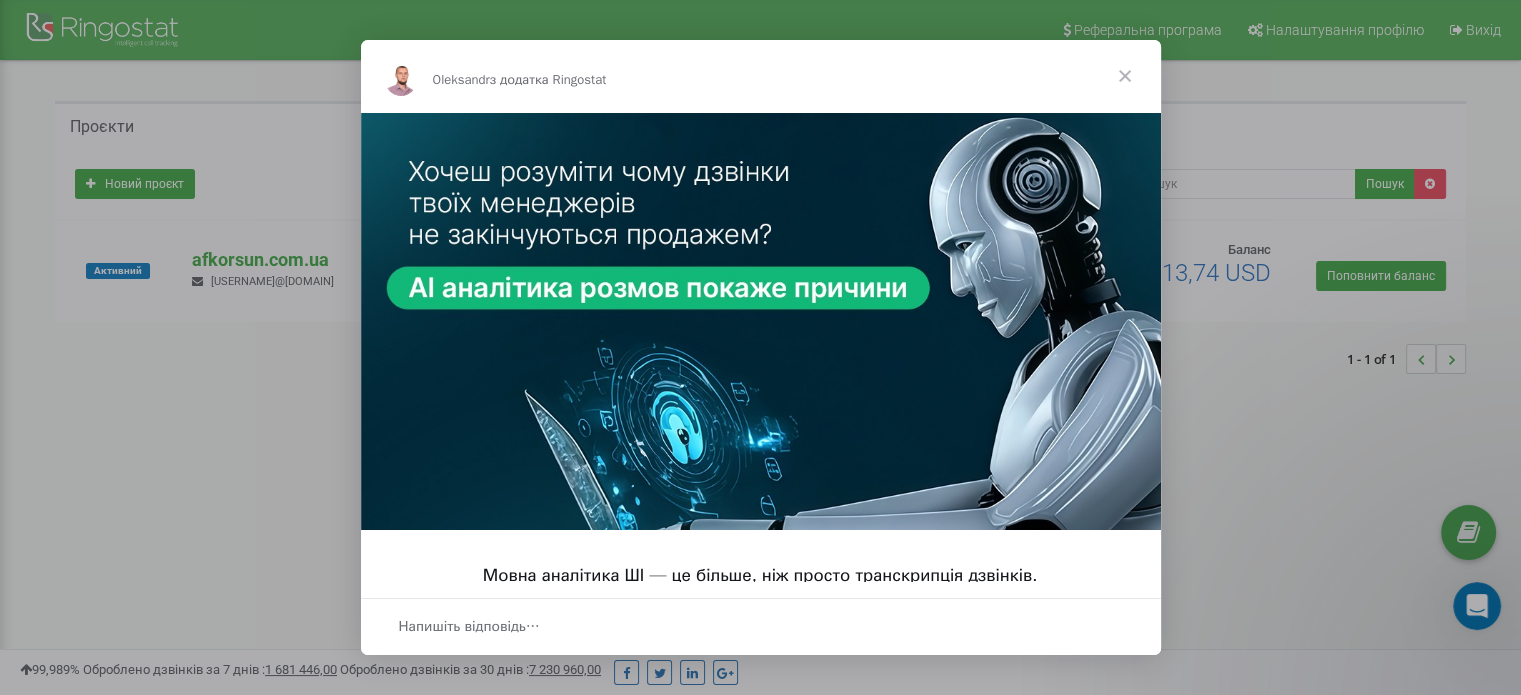click at bounding box center (1125, 76) 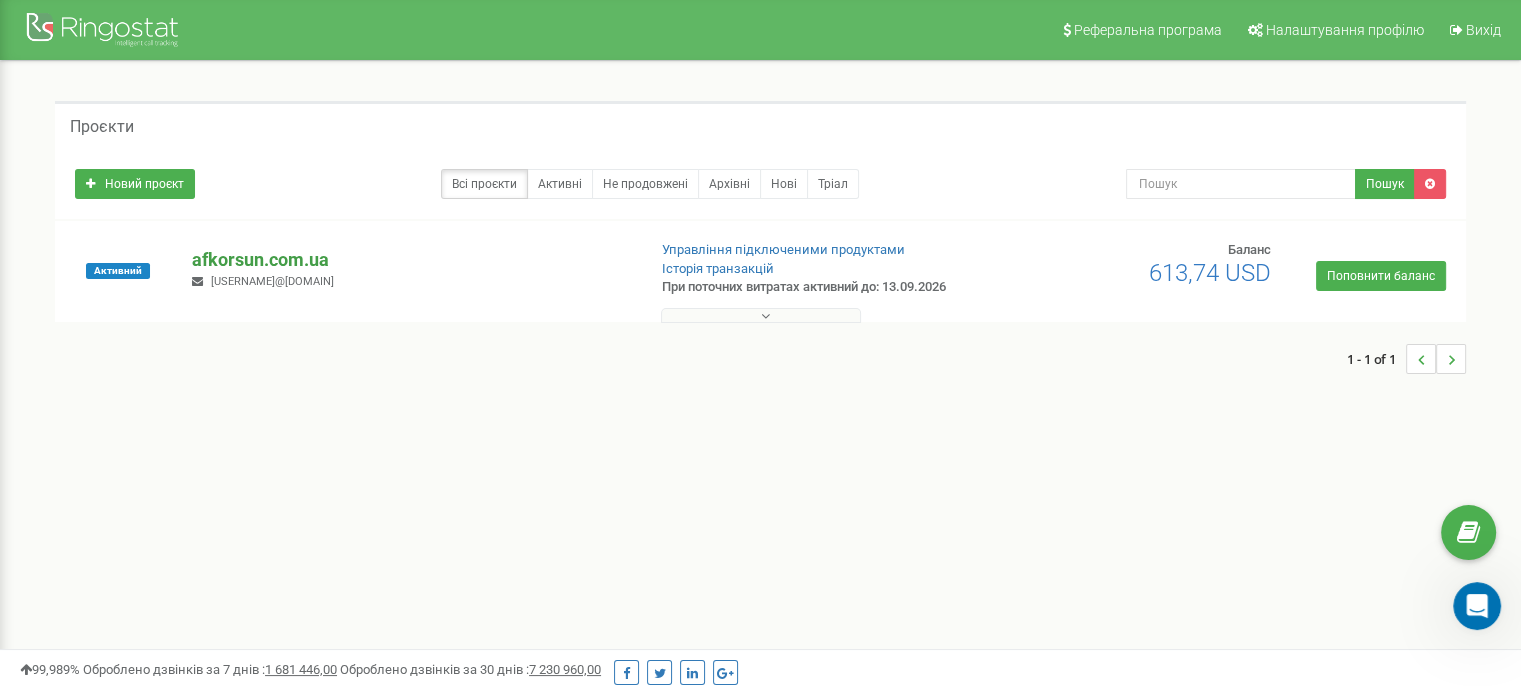 click on "afkorsun.com.ua" at bounding box center [410, 260] 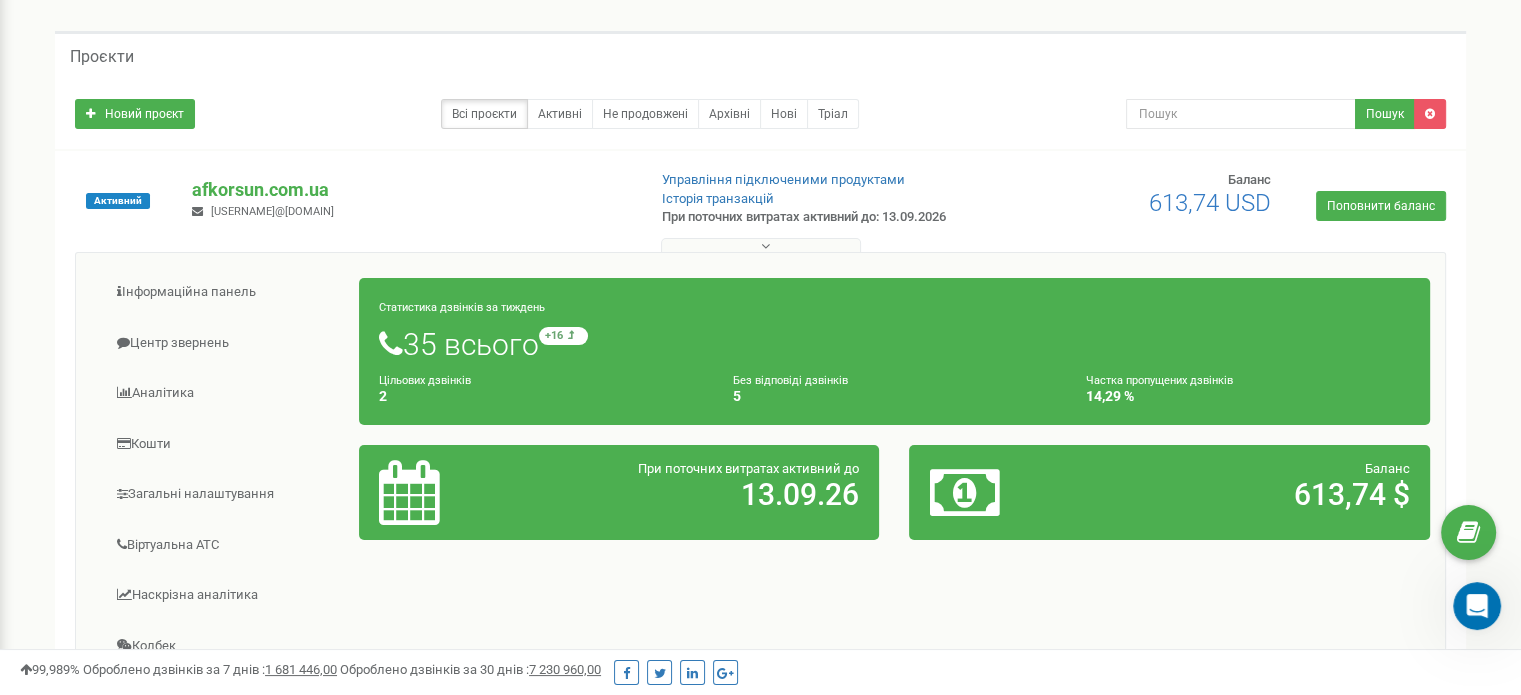 scroll, scrollTop: 100, scrollLeft: 0, axis: vertical 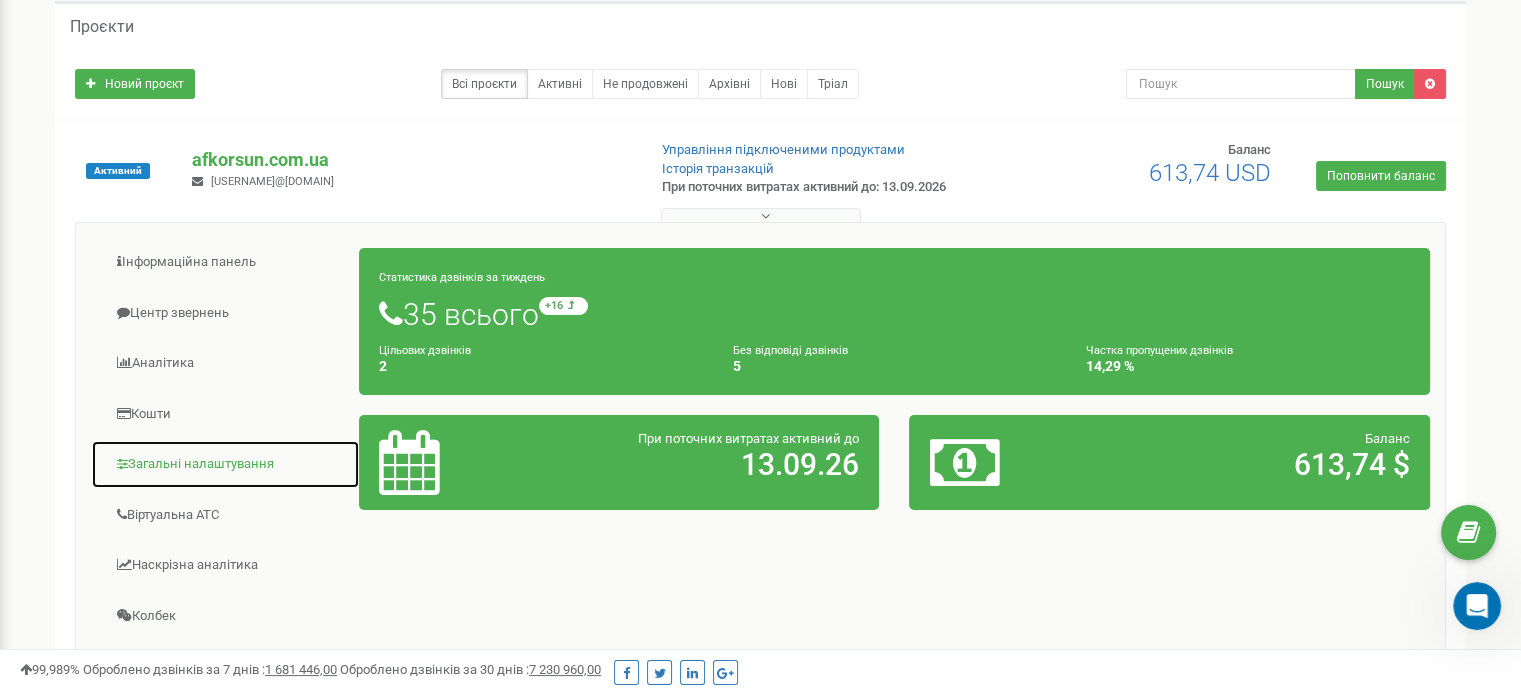 click on "Загальні налаштування" at bounding box center [225, 464] 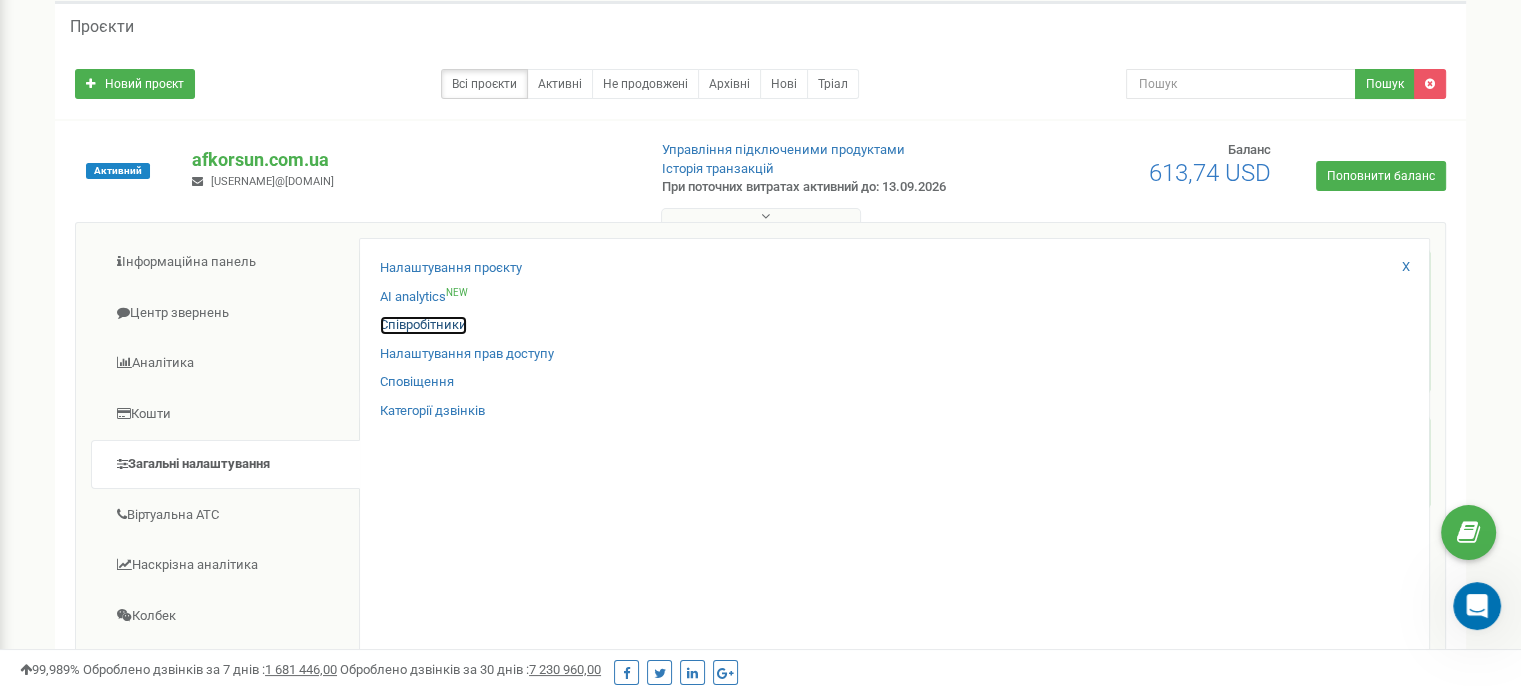 click on "Співробітники" at bounding box center (423, 325) 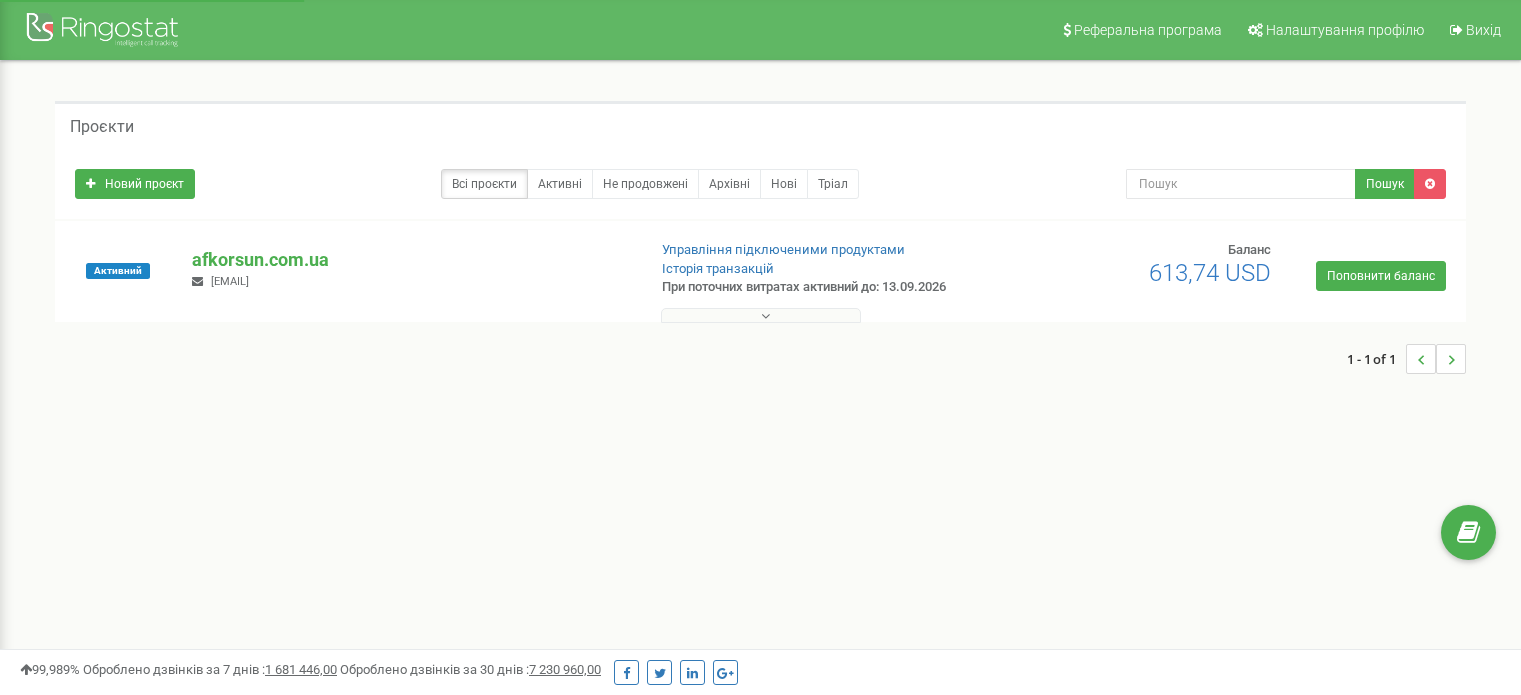 scroll, scrollTop: 0, scrollLeft: 0, axis: both 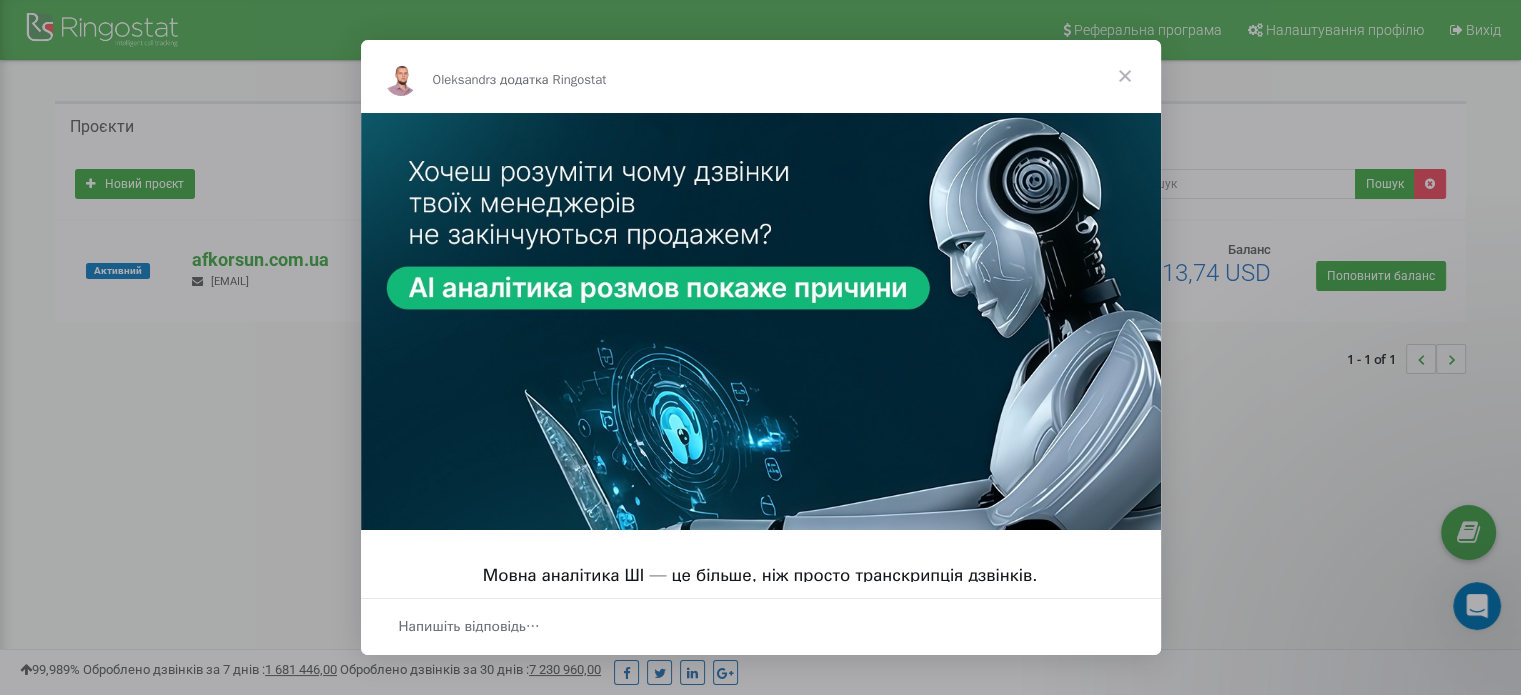 click at bounding box center (1125, 76) 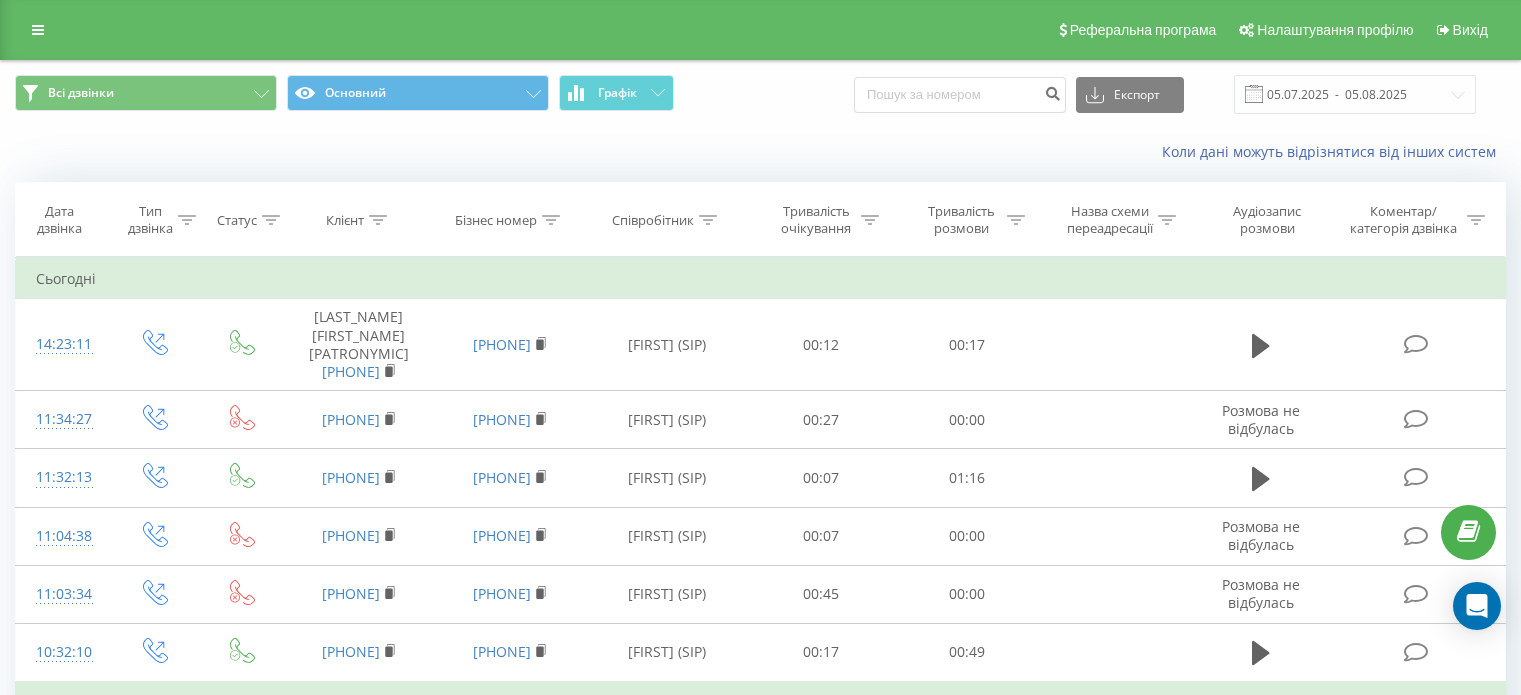 scroll, scrollTop: 0, scrollLeft: 0, axis: both 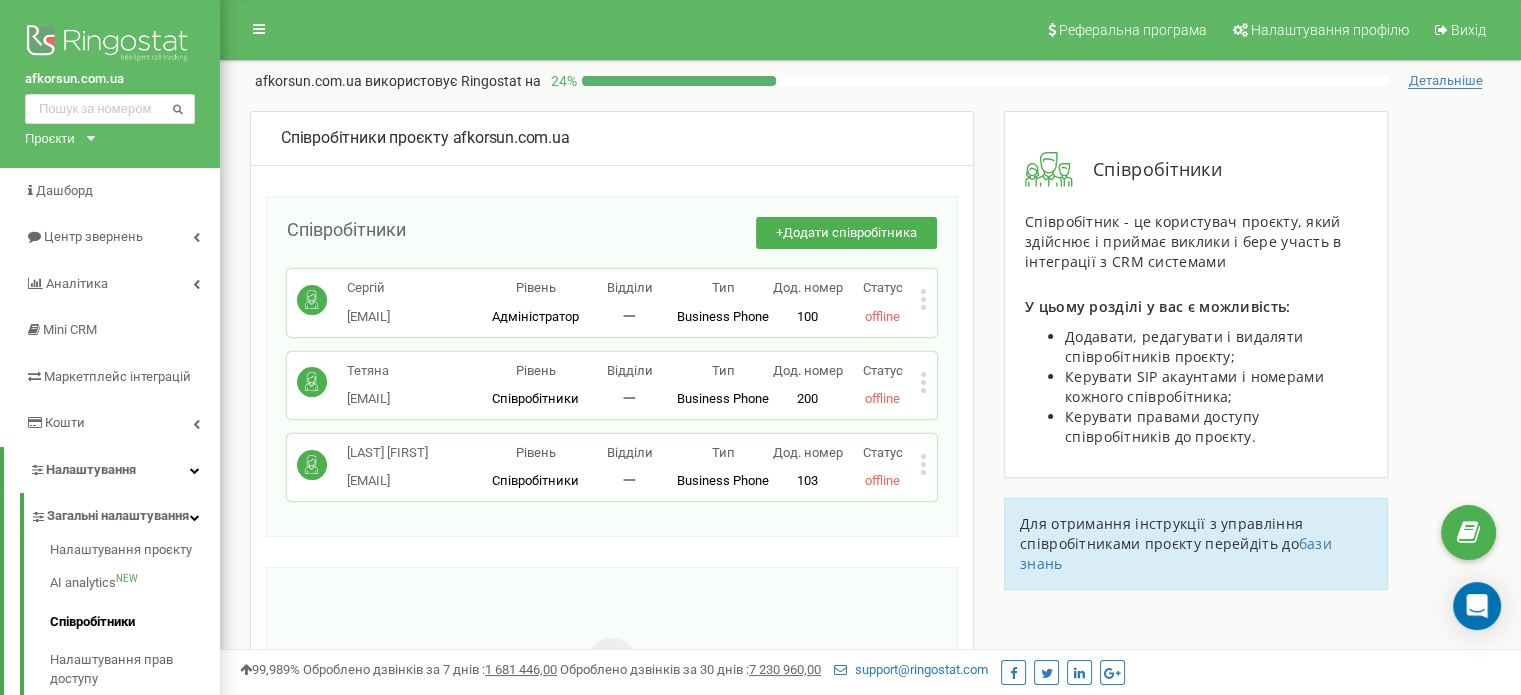 click on "Співробітники" at bounding box center (535, 398) 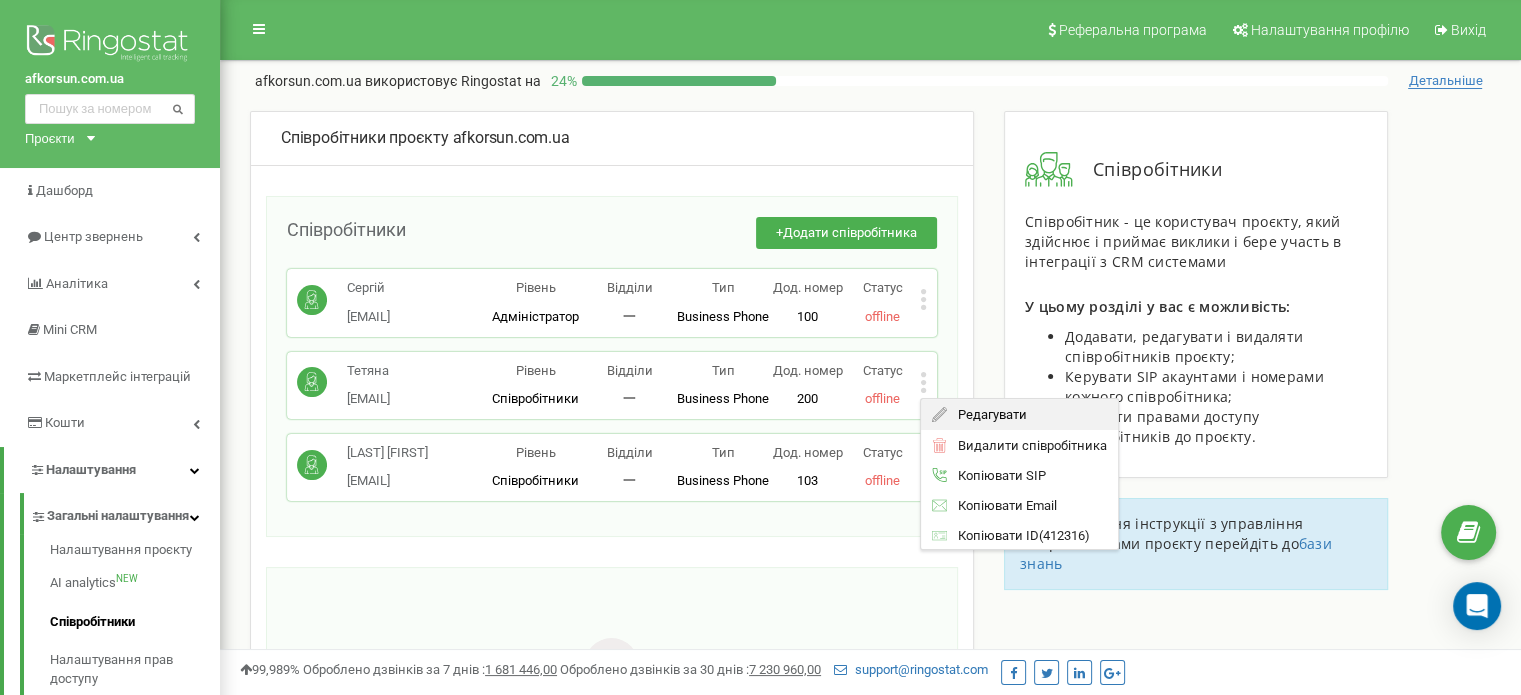 click on "Редагувати" at bounding box center (1019, 414) 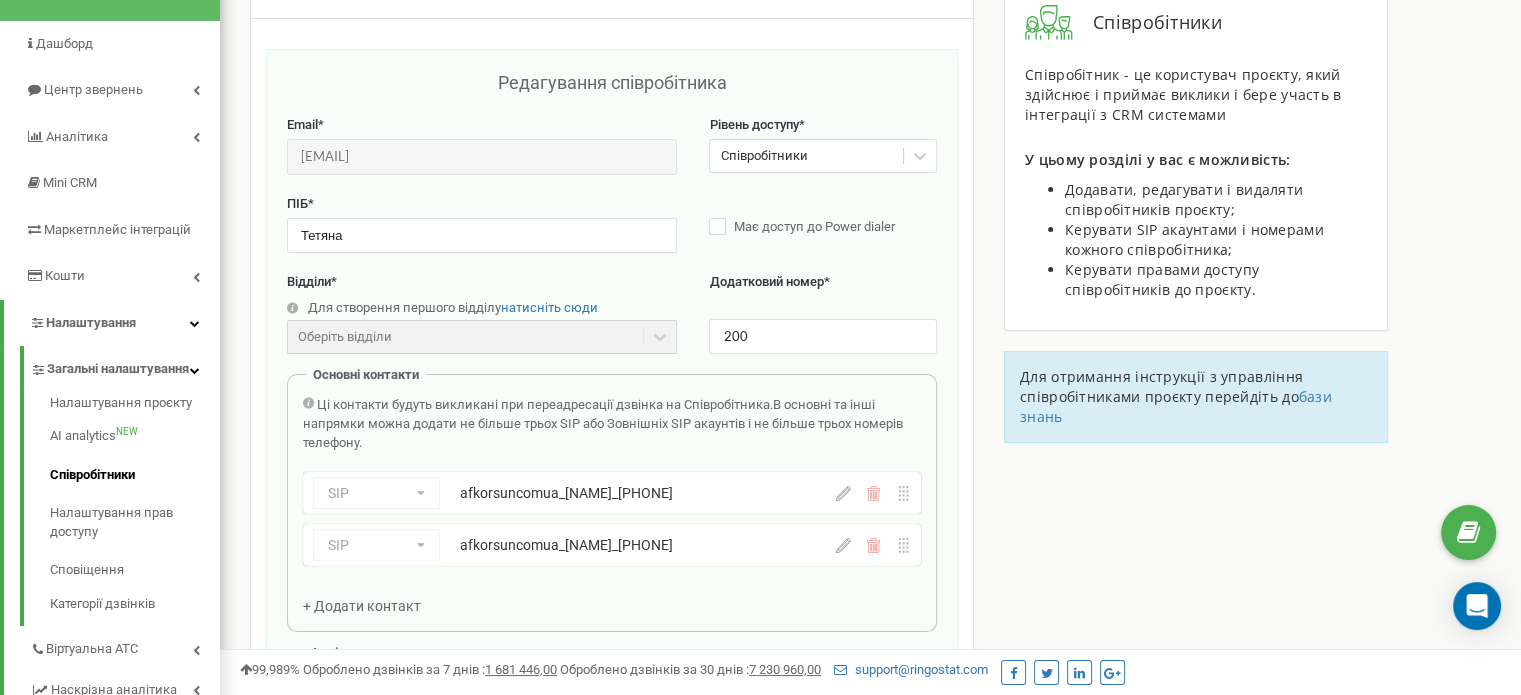scroll, scrollTop: 100, scrollLeft: 0, axis: vertical 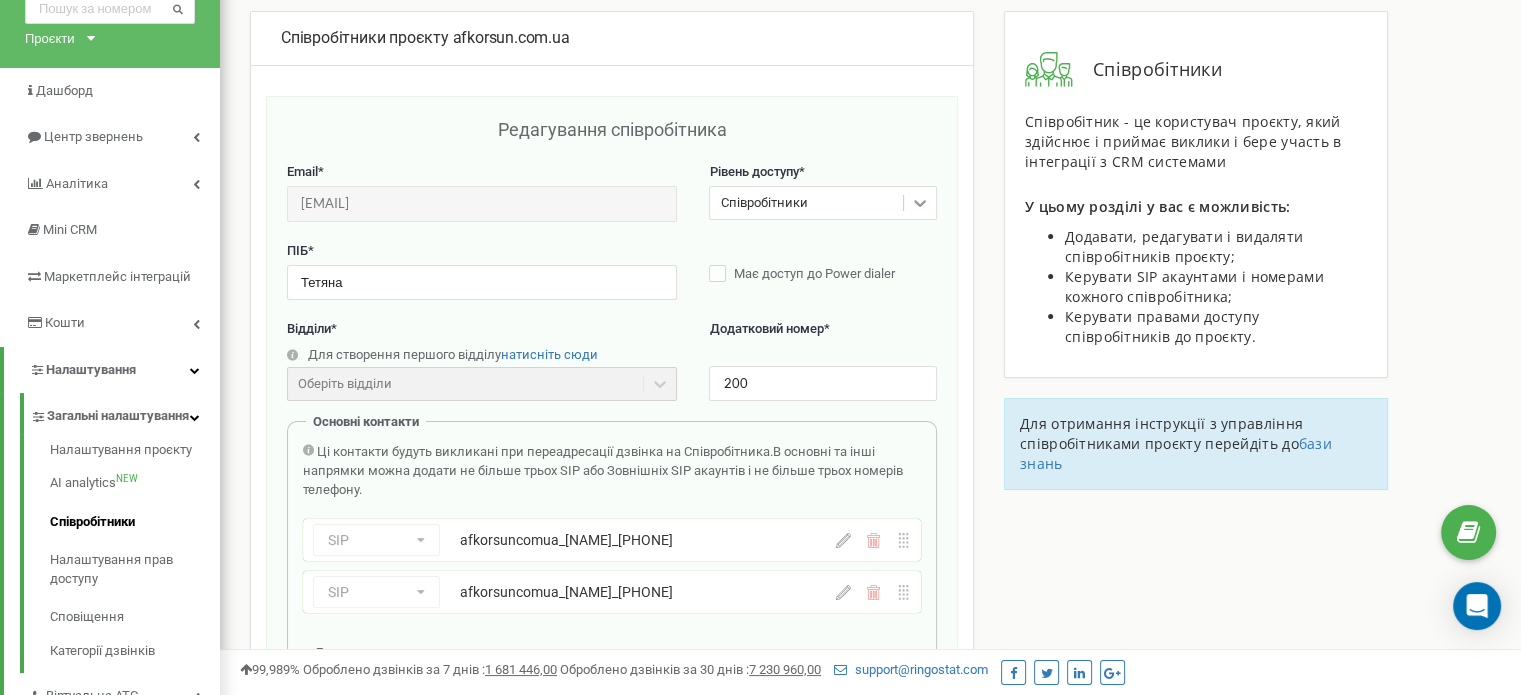 click 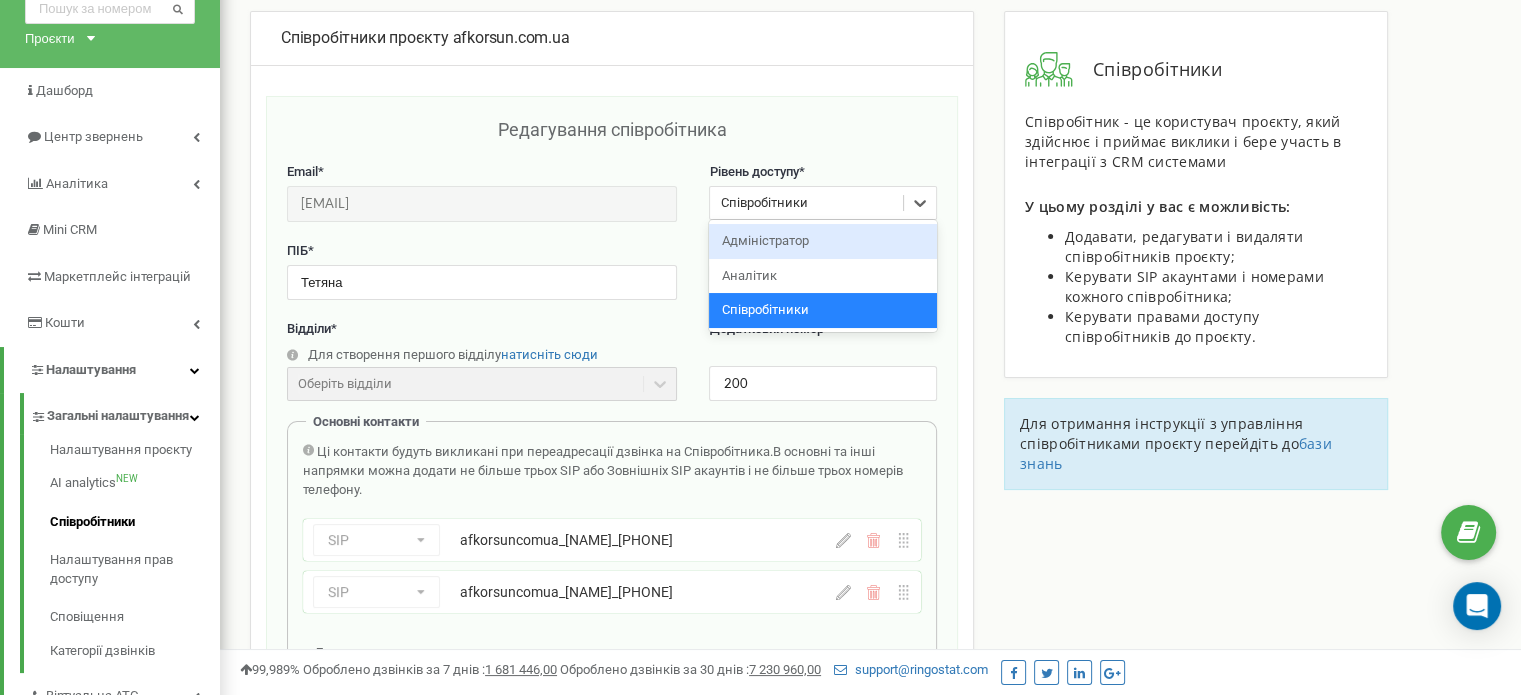 click on "Адміністратор" at bounding box center [822, 241] 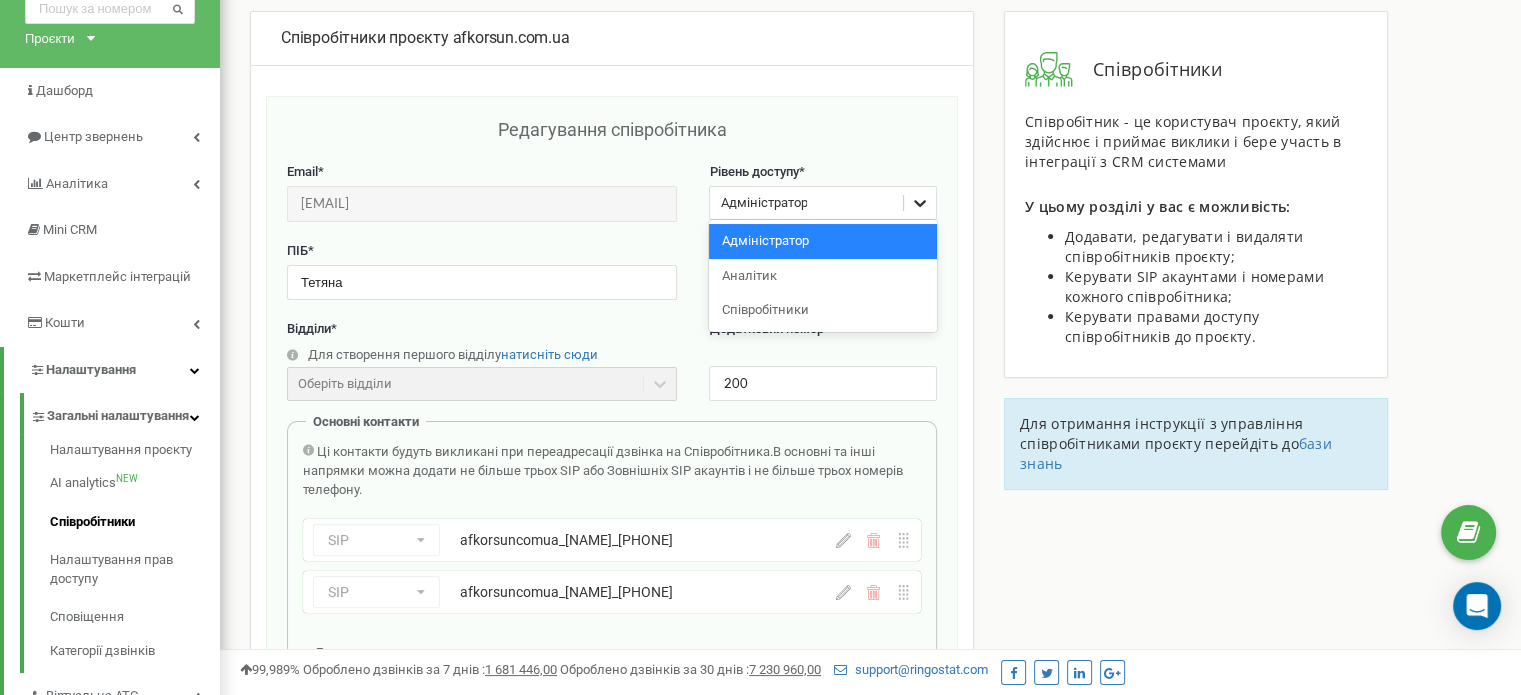 click 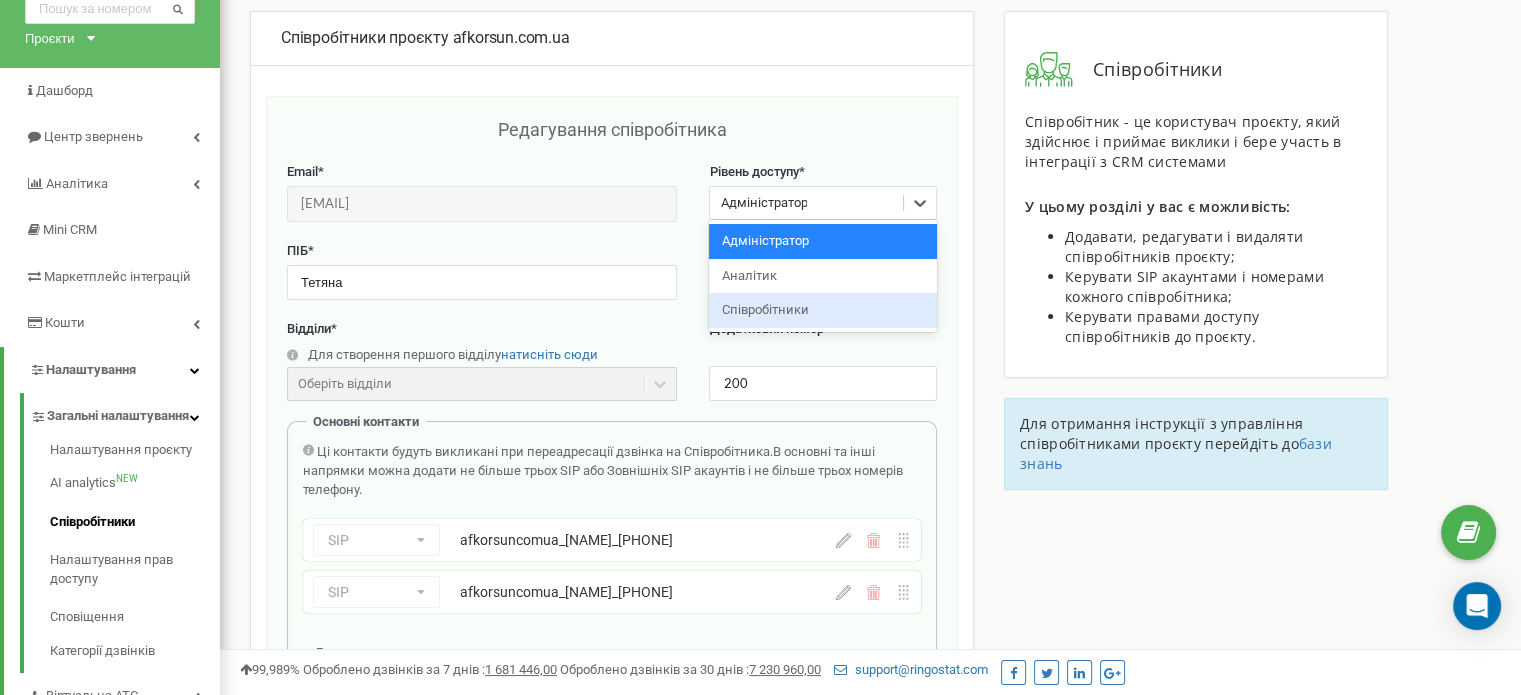 click on "Співробітники" at bounding box center (822, 310) 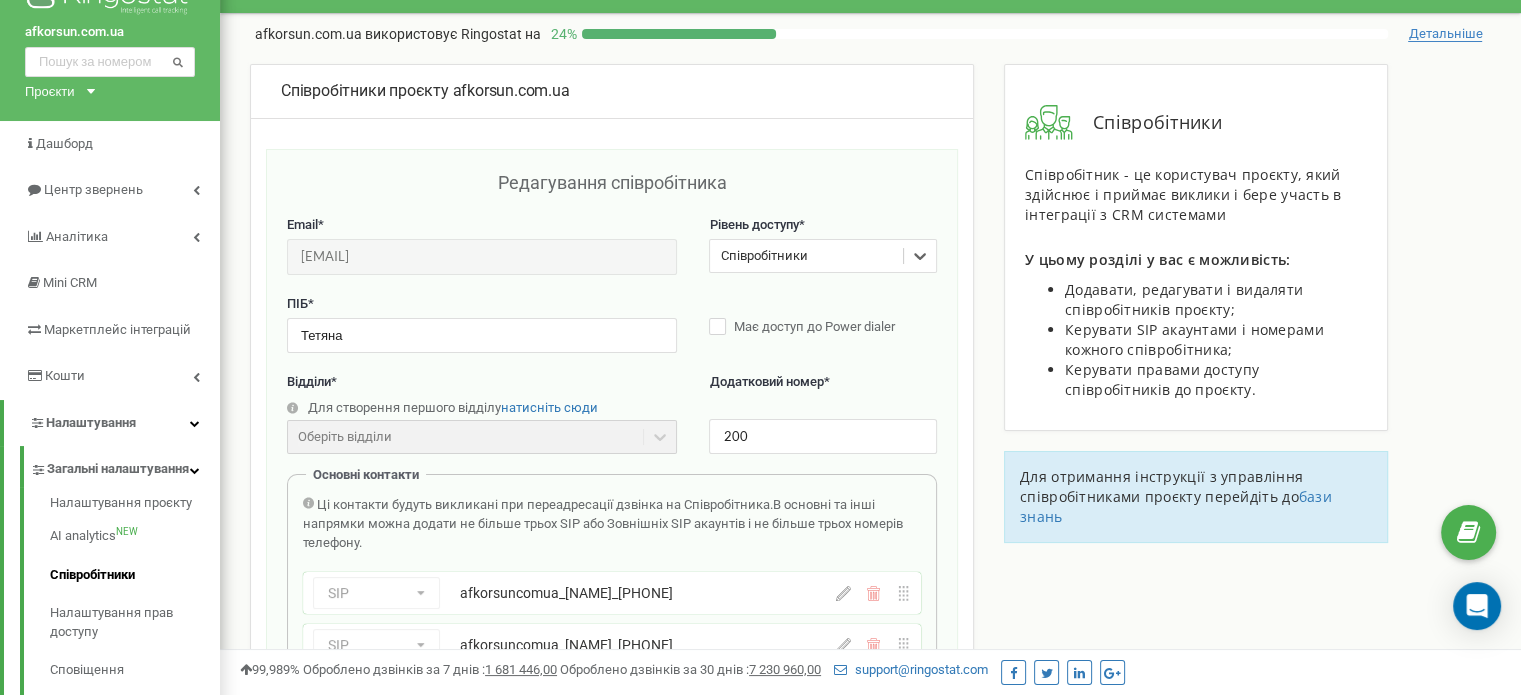 scroll, scrollTop: 0, scrollLeft: 0, axis: both 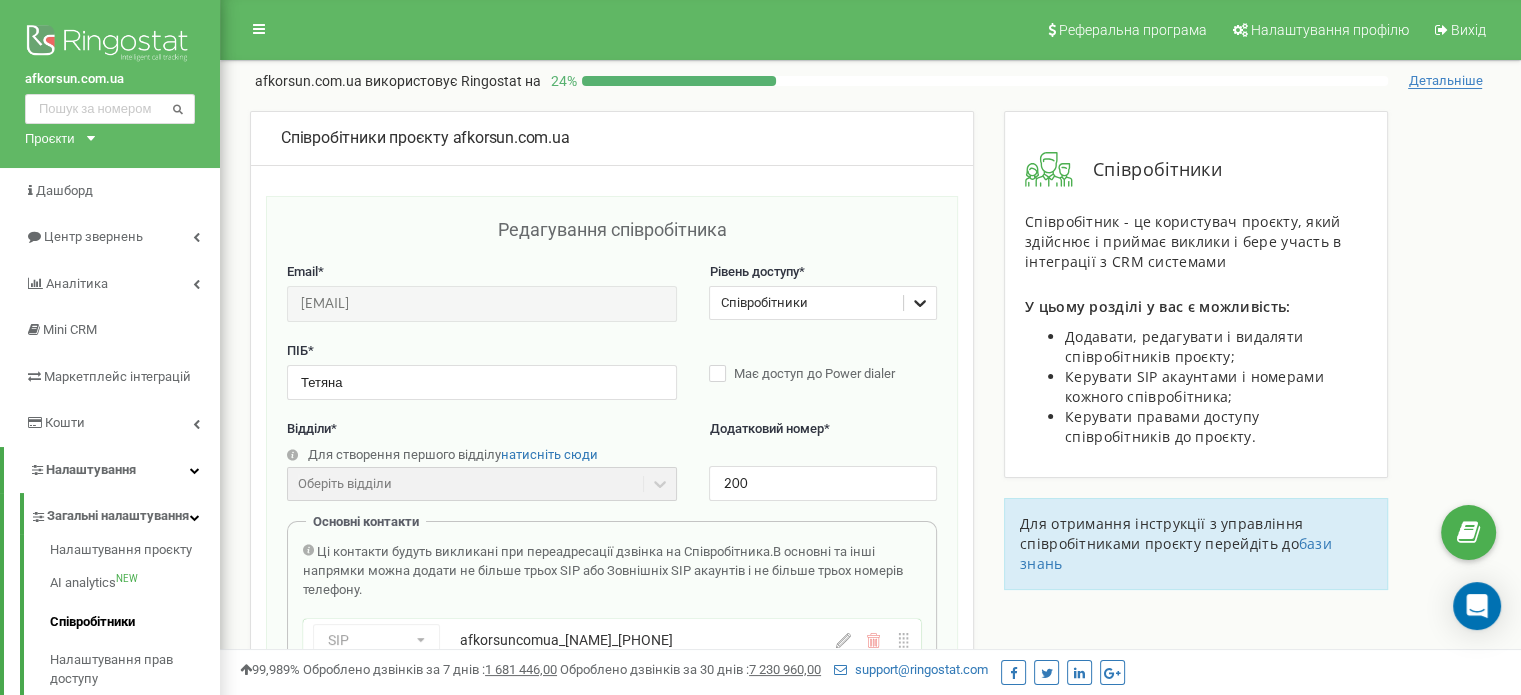 click 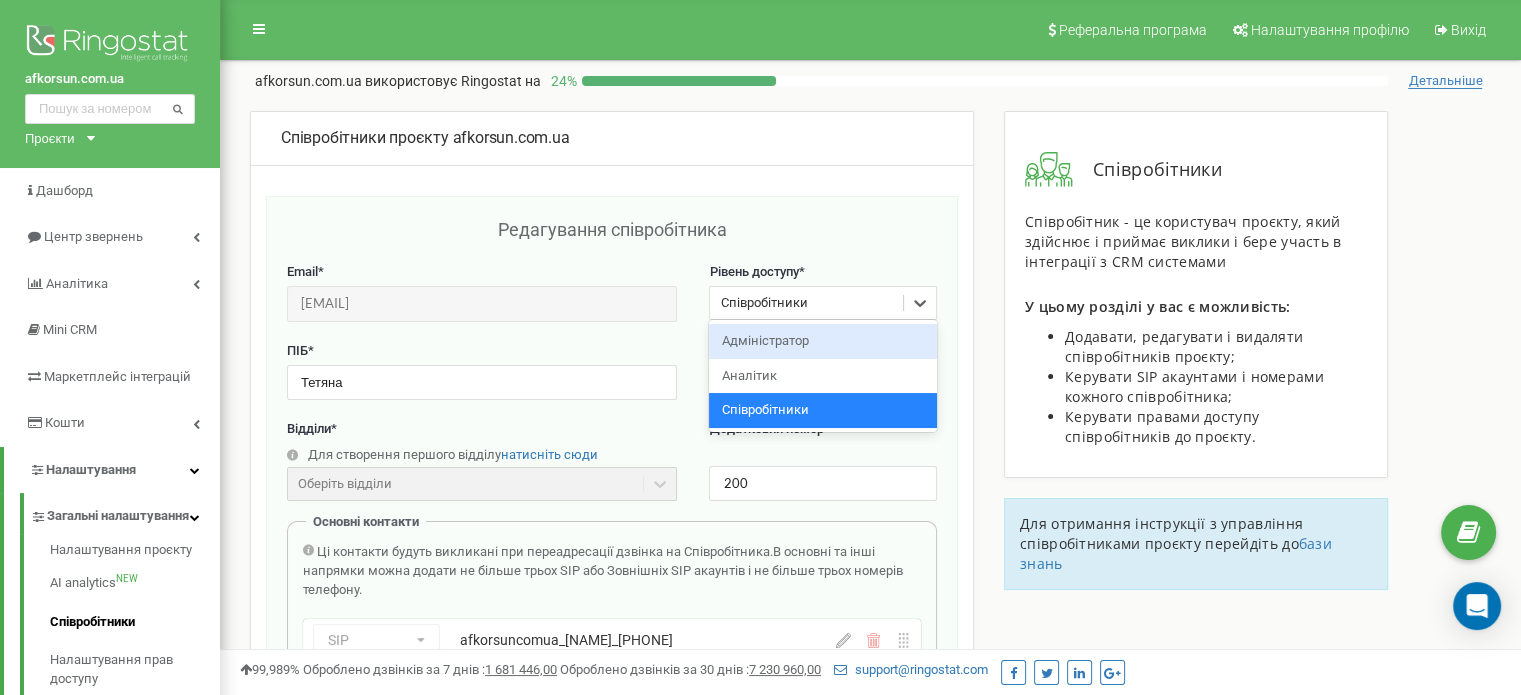 click on "Адміністратор" at bounding box center (822, 341) 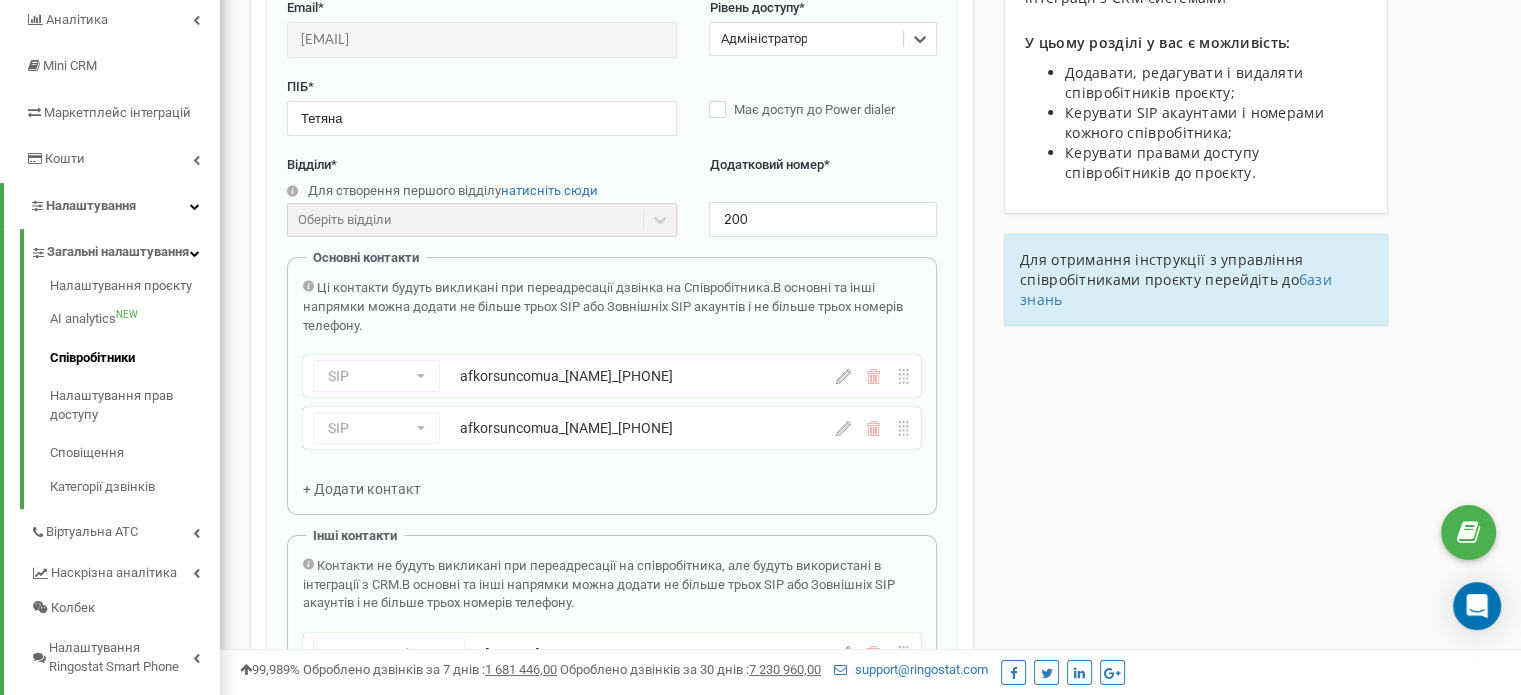 scroll, scrollTop: 0, scrollLeft: 0, axis: both 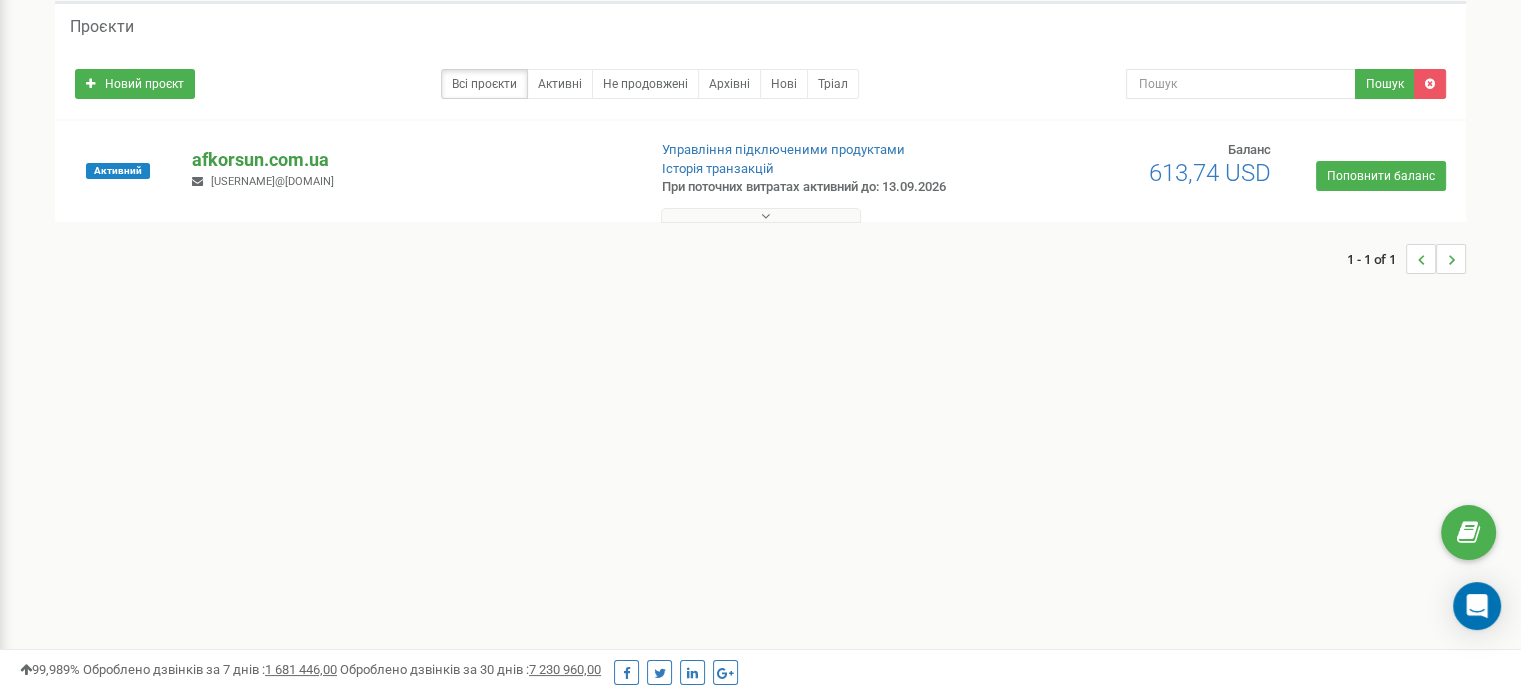 click on "afkorsun.com.ua" at bounding box center [410, 160] 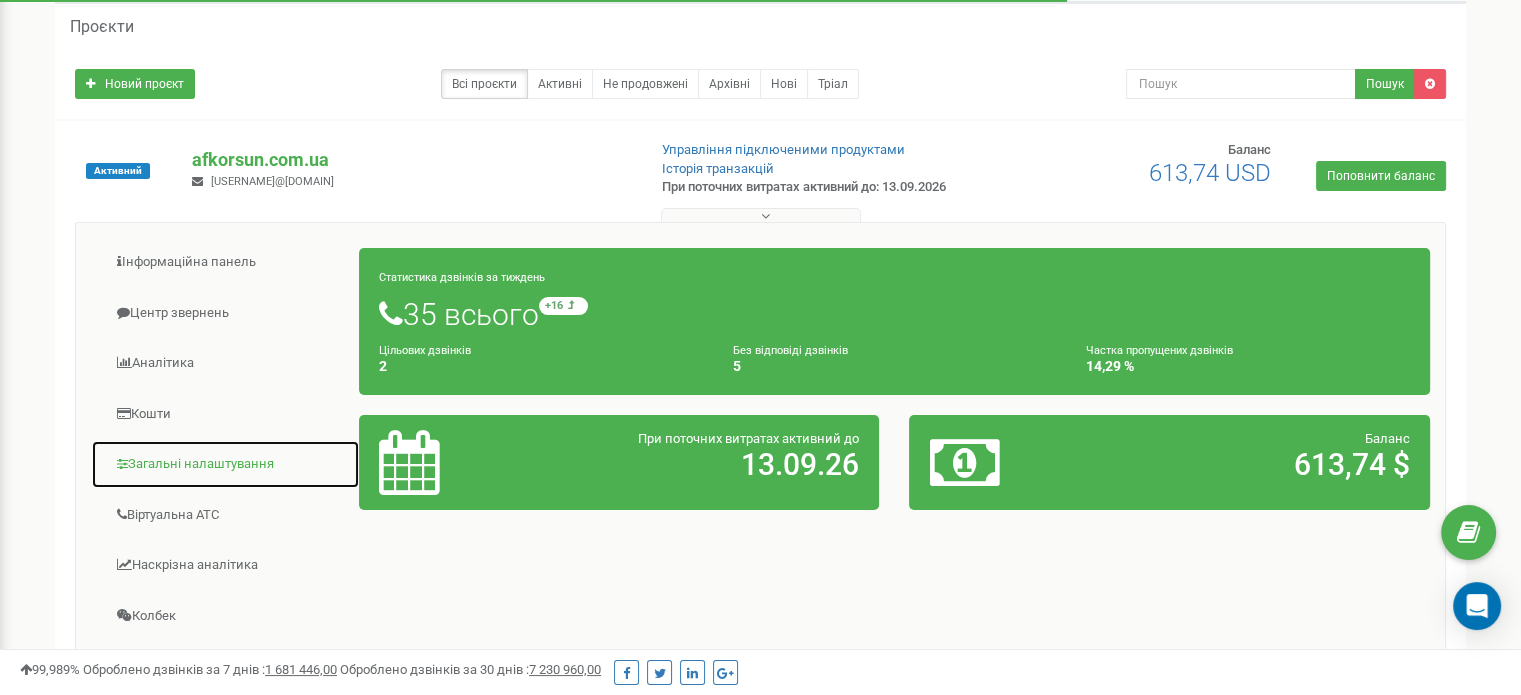 click on "Загальні налаштування" at bounding box center (225, 464) 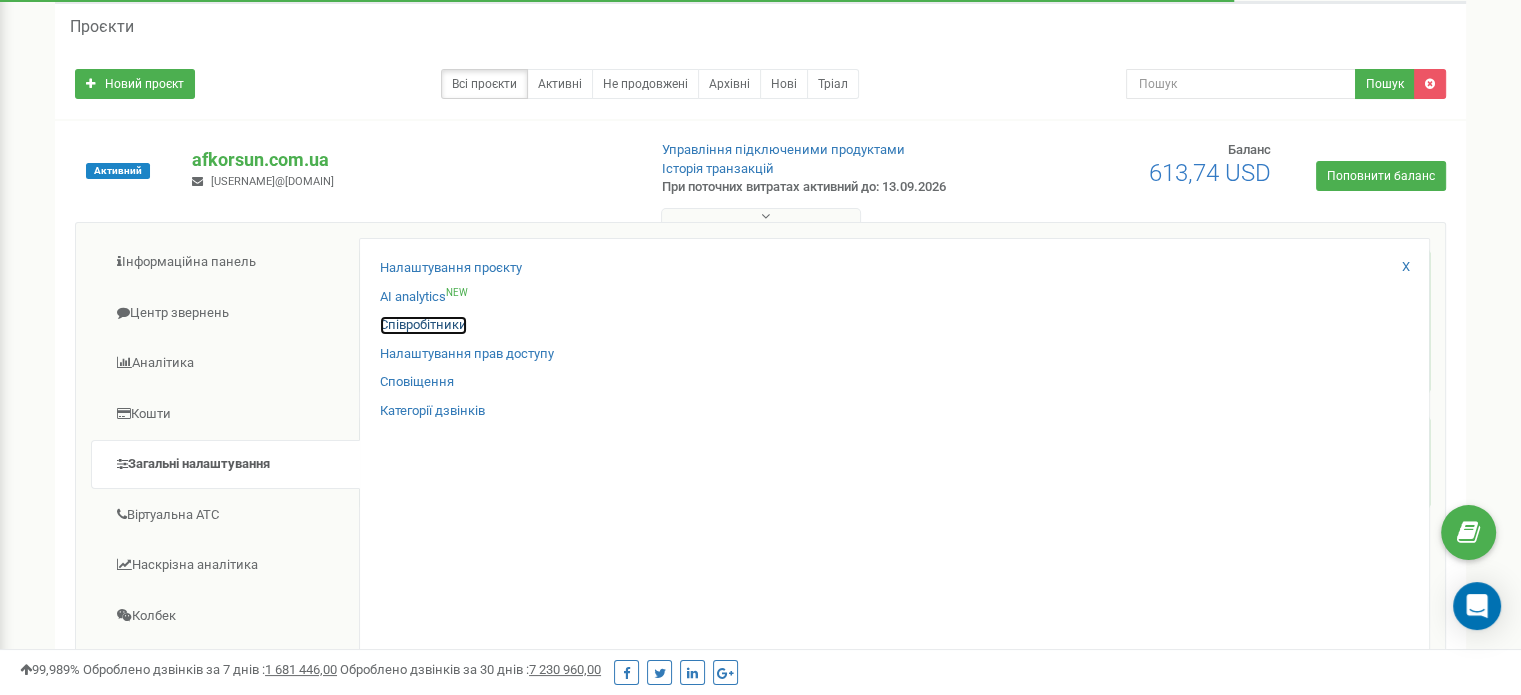 click on "Співробітники" at bounding box center (423, 325) 